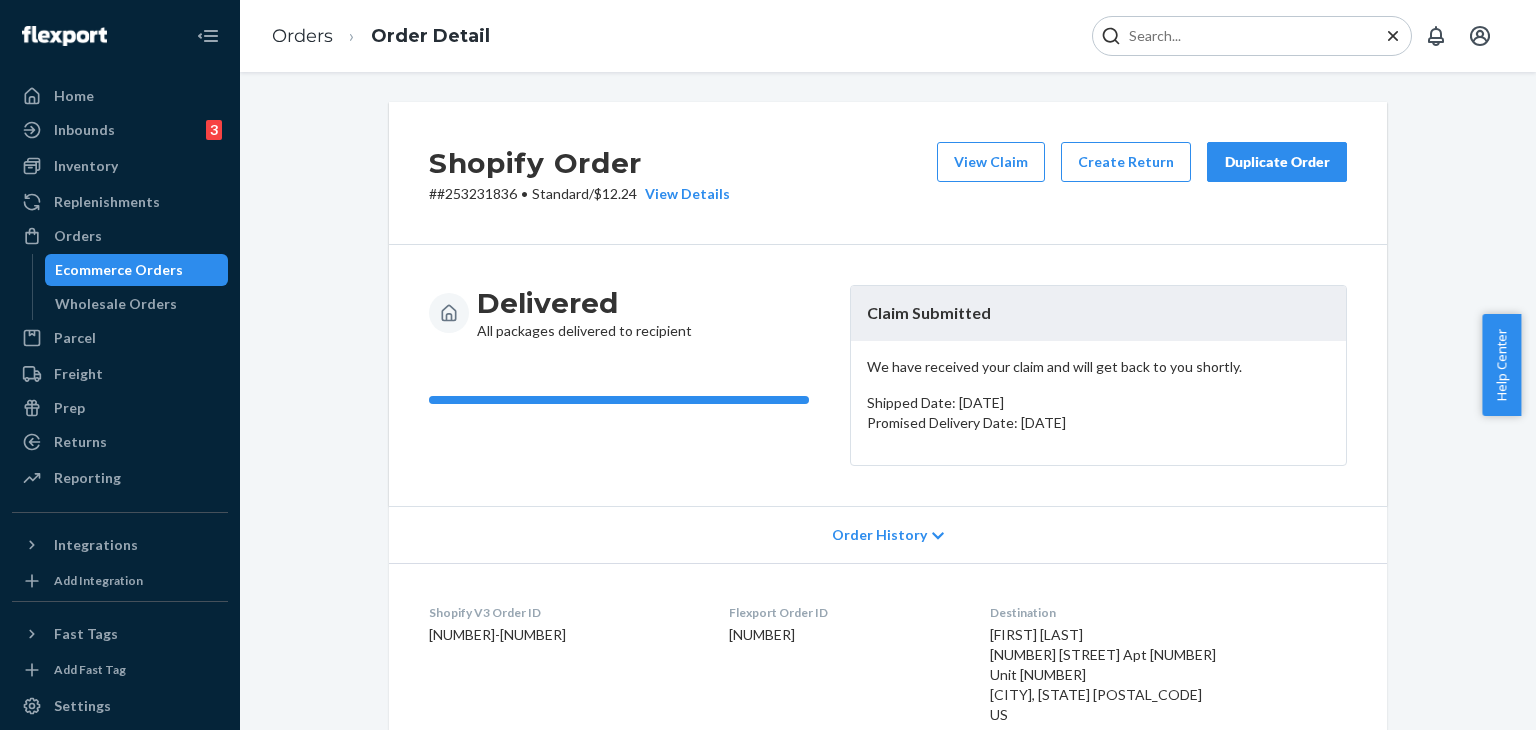 scroll, scrollTop: 0, scrollLeft: 0, axis: both 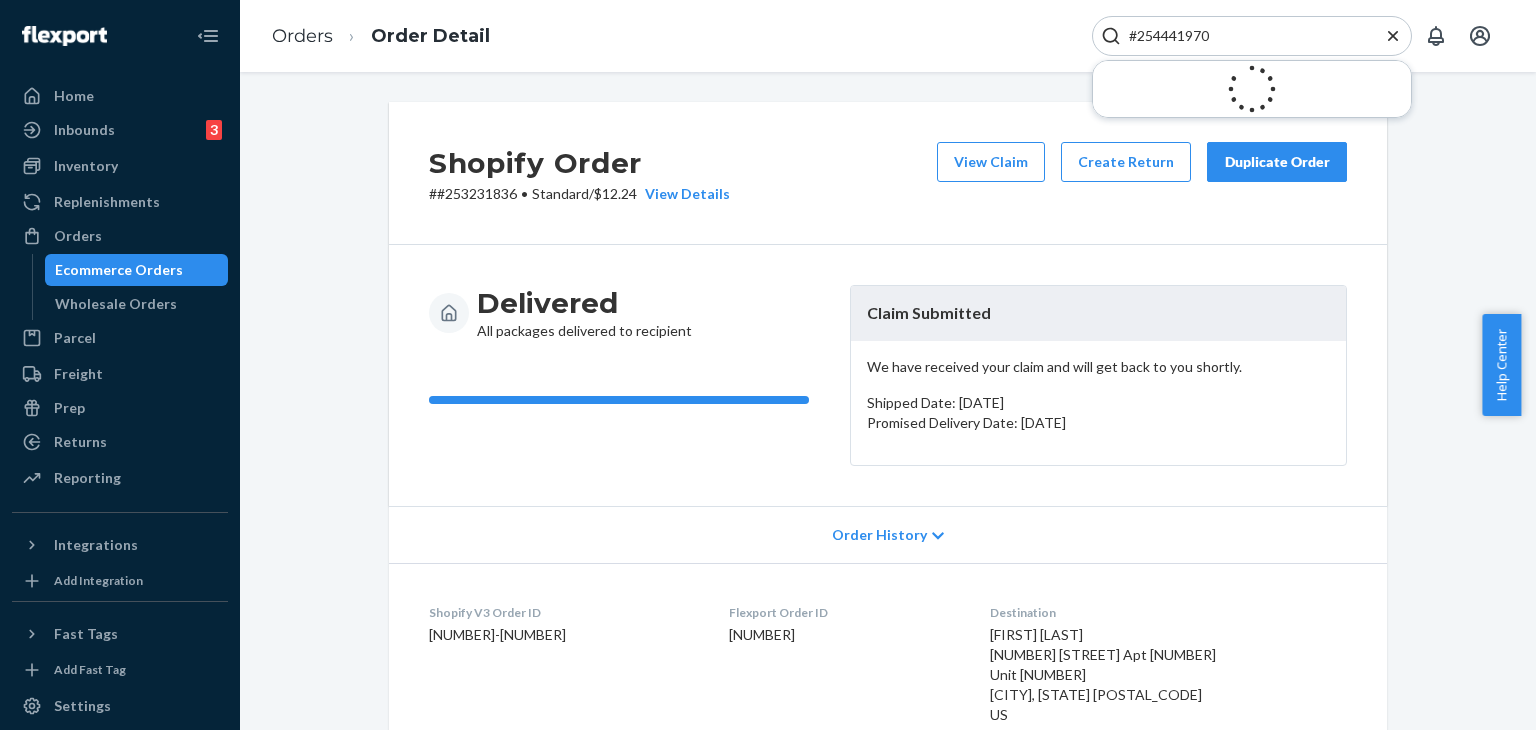 type on "#254441970" 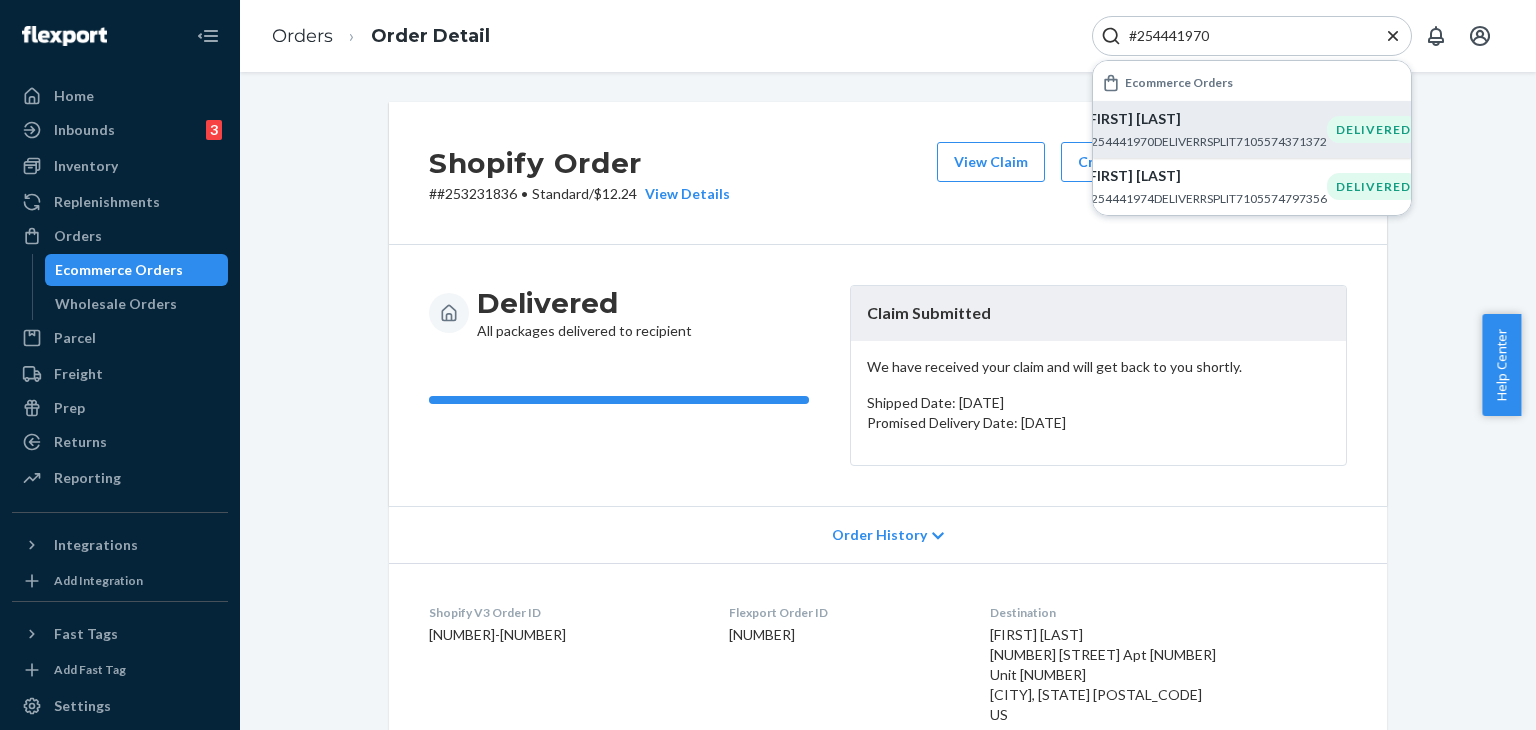 click on "#254441970DELIVERRSPLIT7105574371372" at bounding box center [1205, 141] 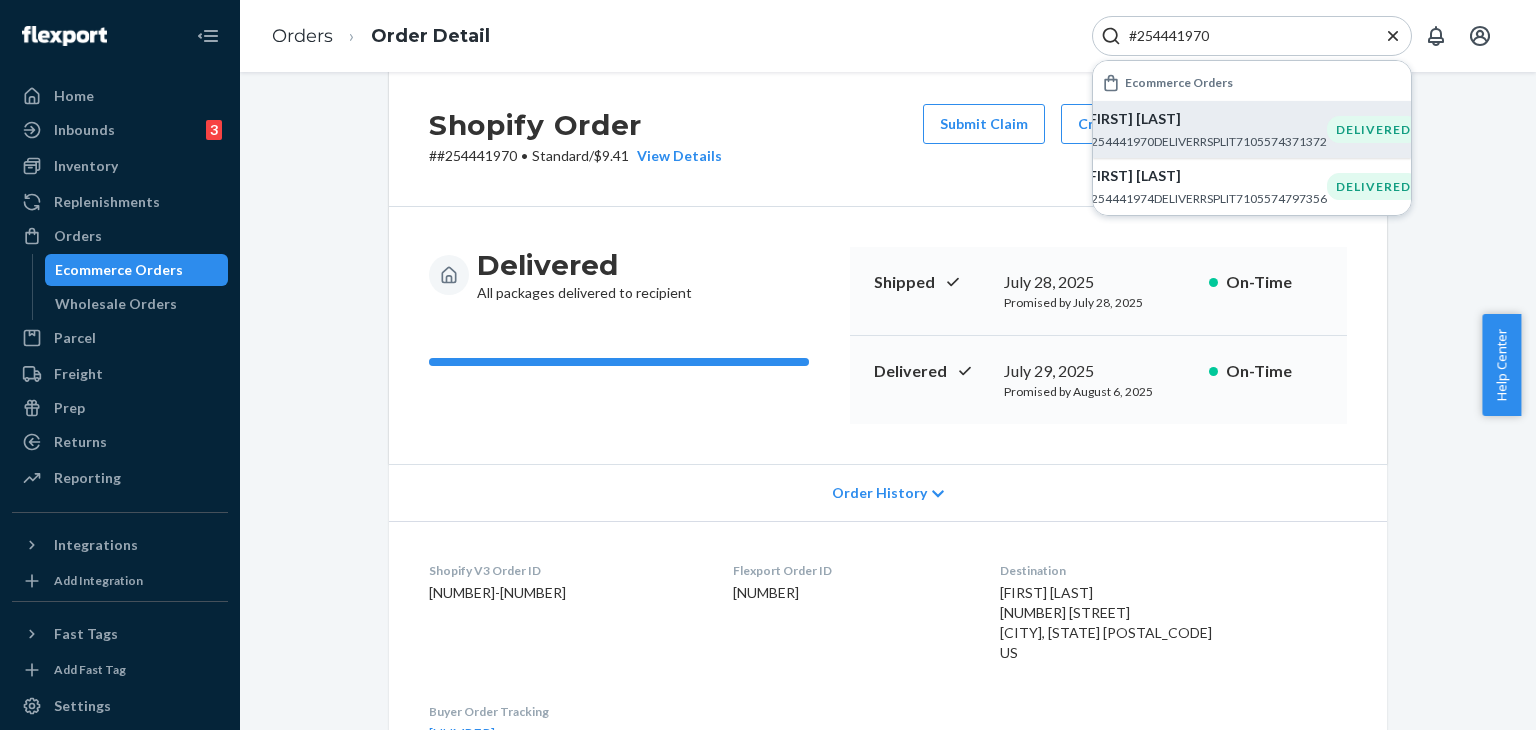 scroll, scrollTop: 0, scrollLeft: 0, axis: both 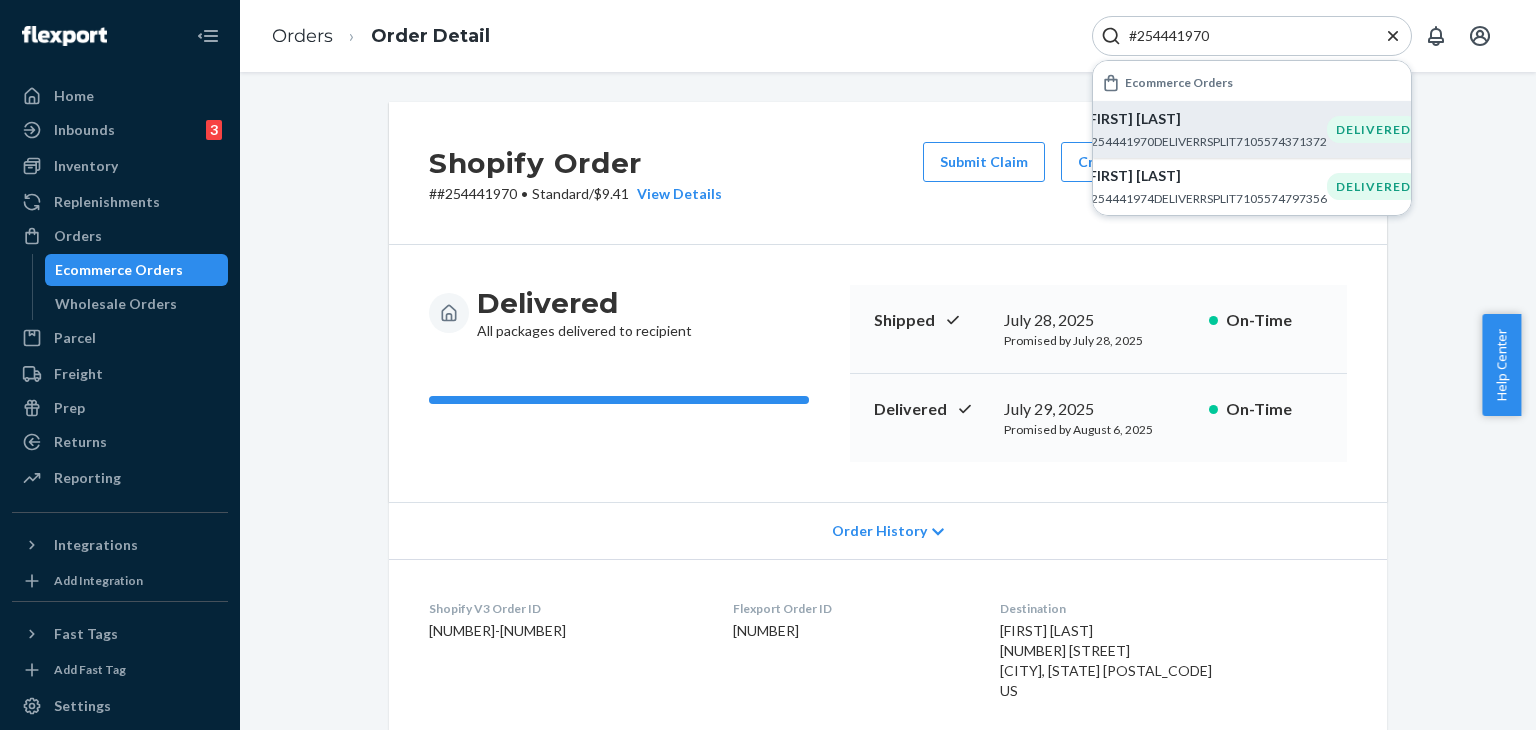 click 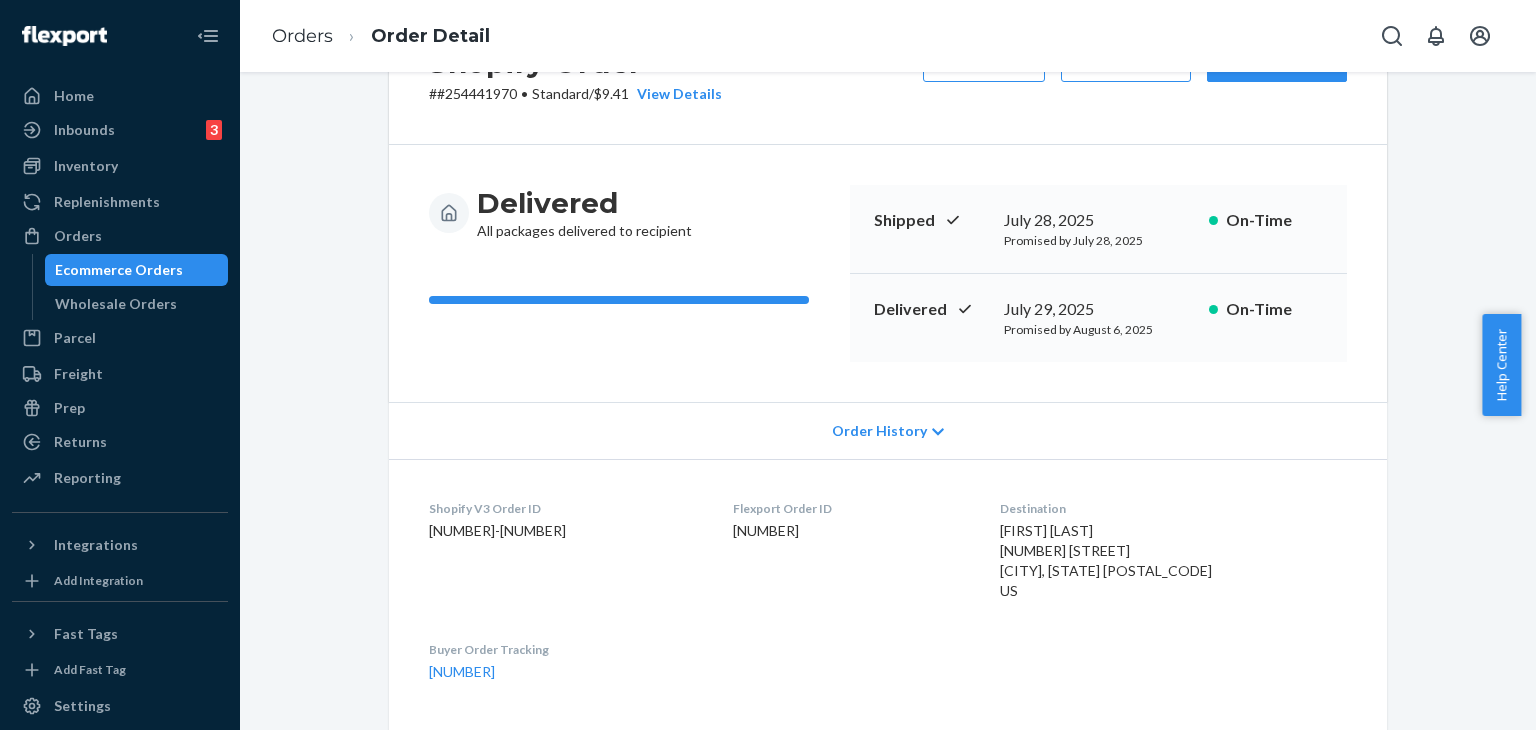 scroll, scrollTop: 0, scrollLeft: 0, axis: both 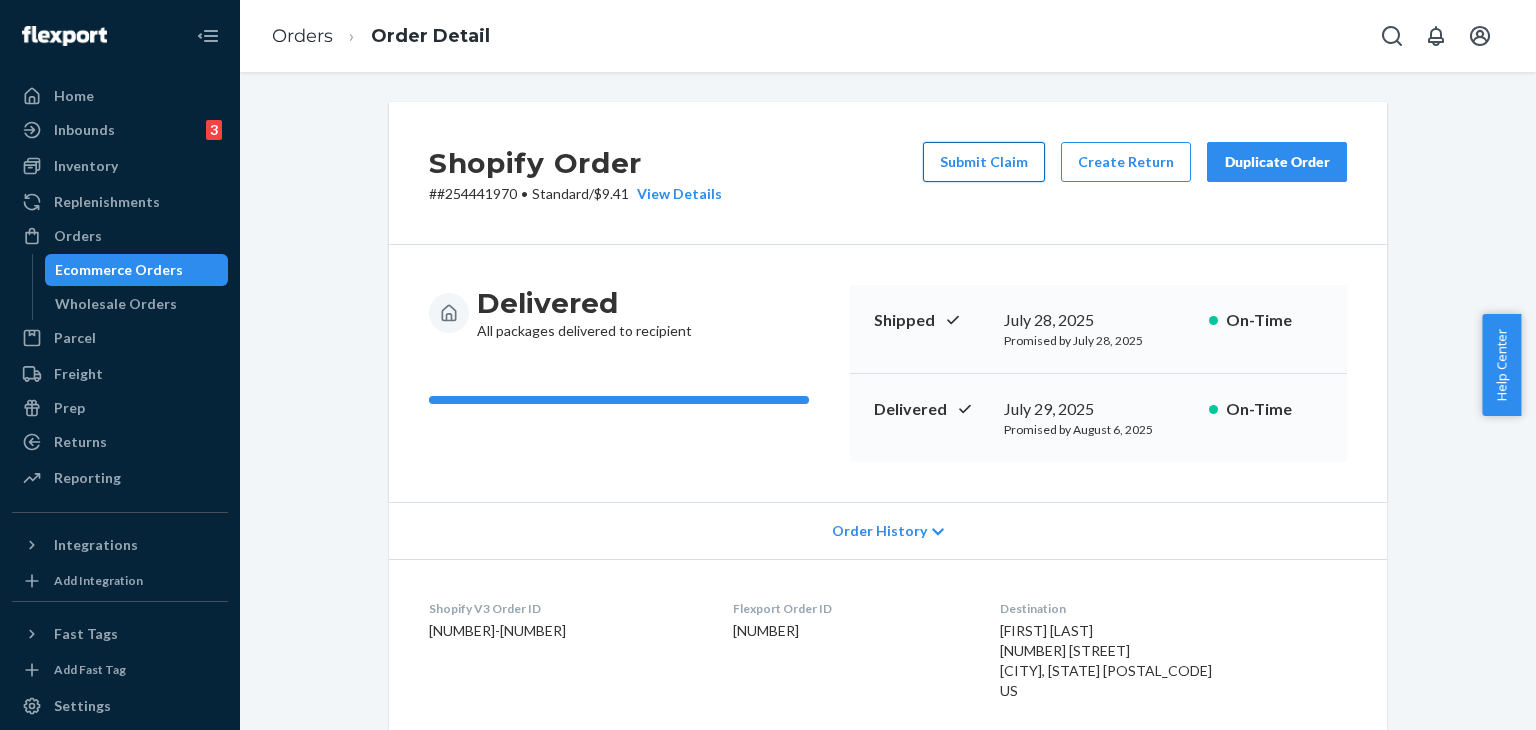 click on "Submit Claim" at bounding box center (984, 162) 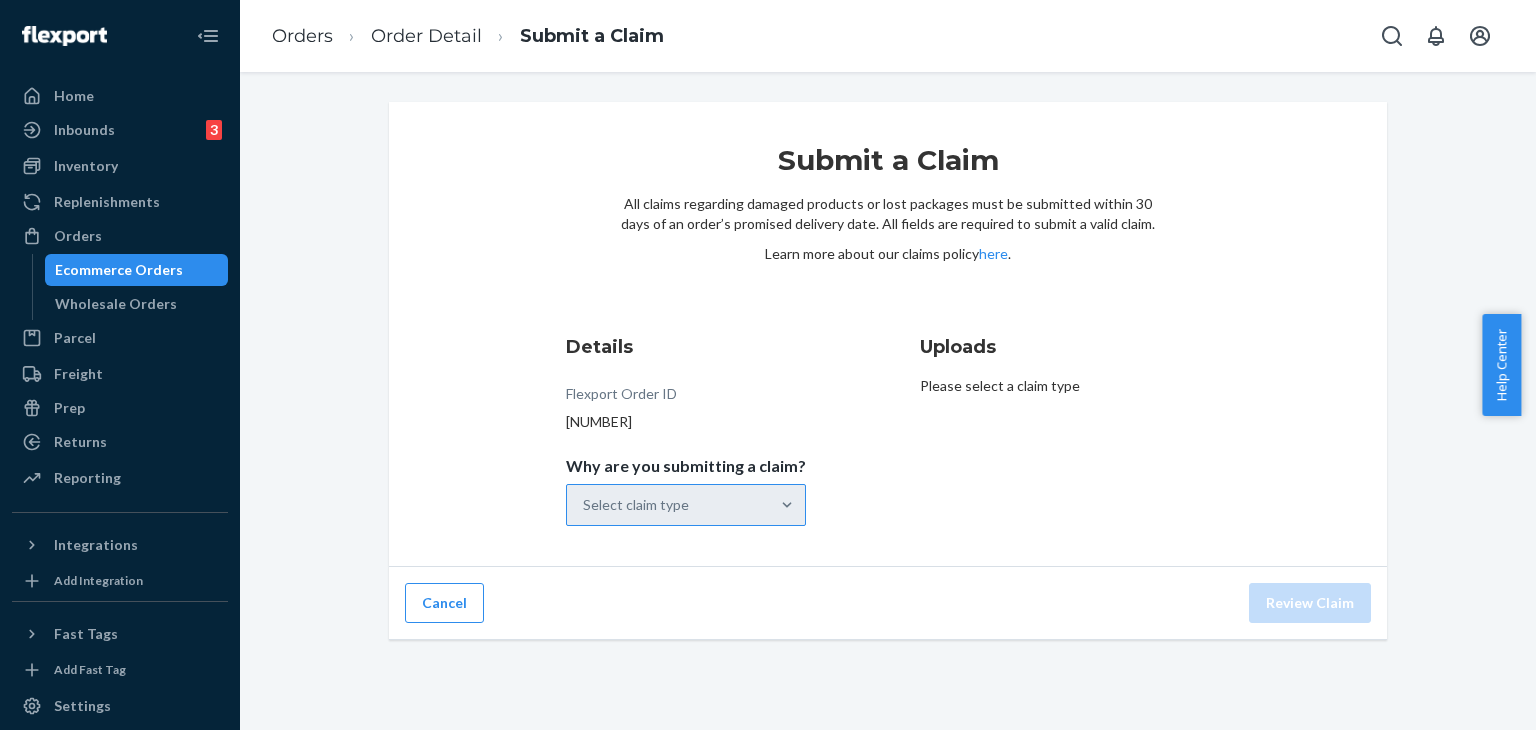 click on "Select claim type" at bounding box center (686, 505) 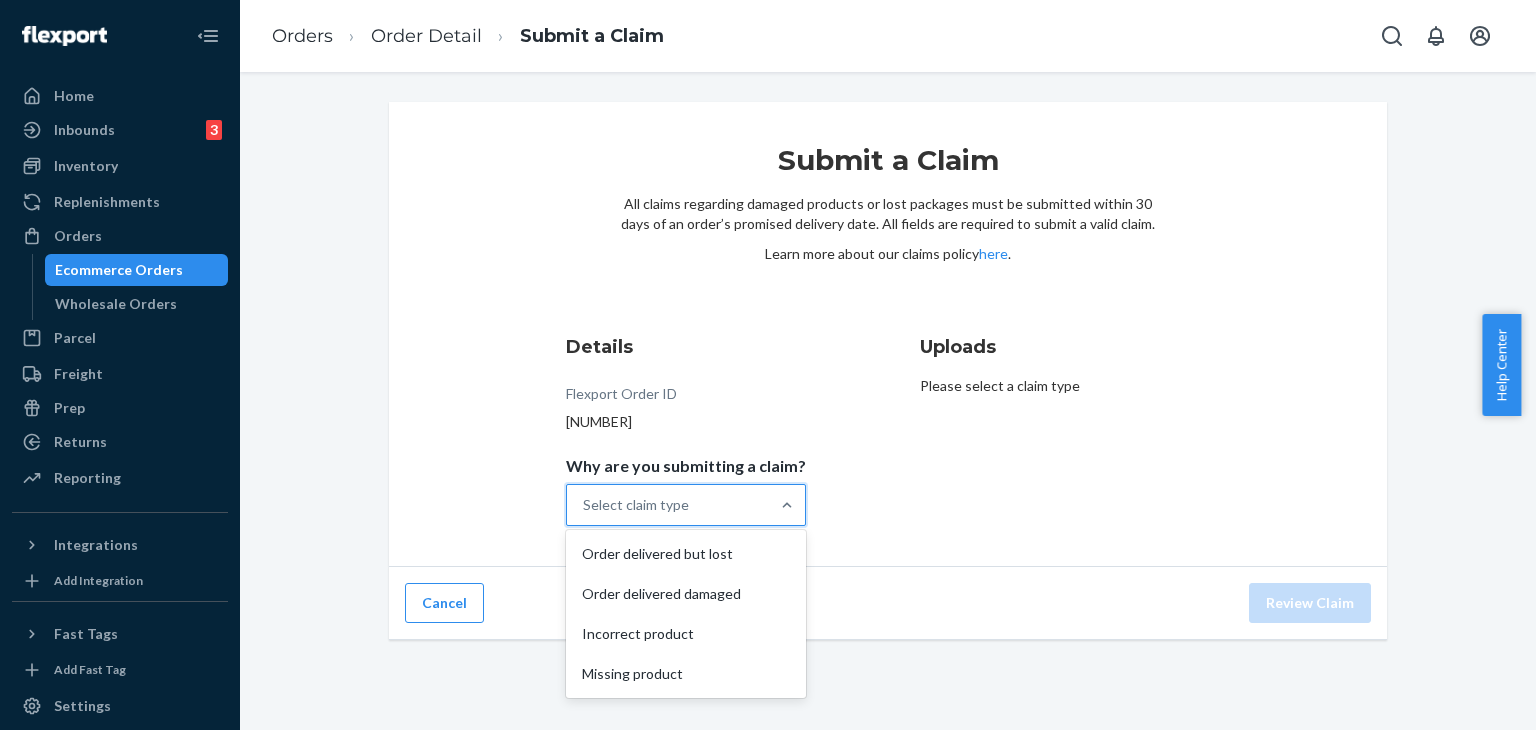 click on "Select claim type" at bounding box center (668, 505) 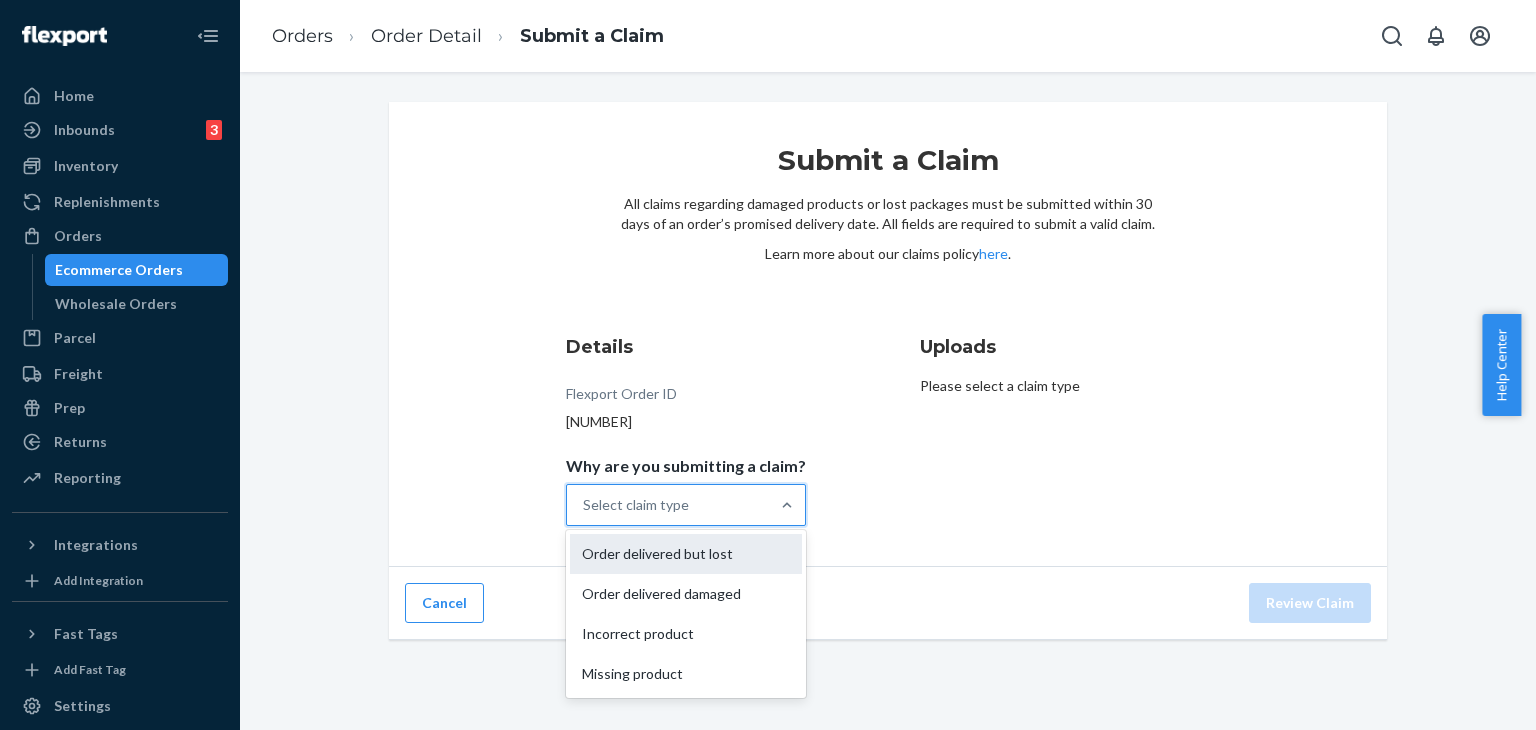 click on "Order delivered but lost" at bounding box center [686, 554] 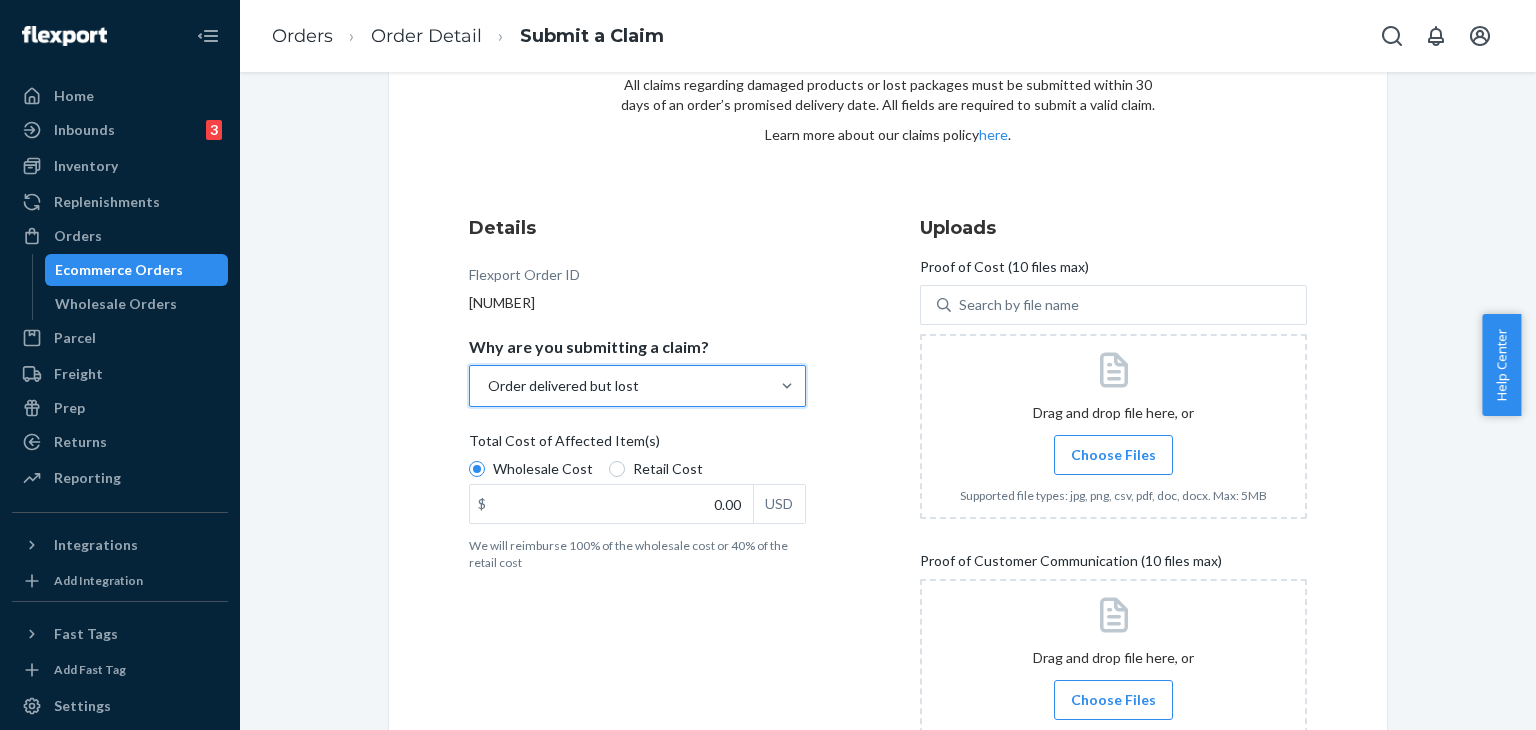 scroll, scrollTop: 283, scrollLeft: 0, axis: vertical 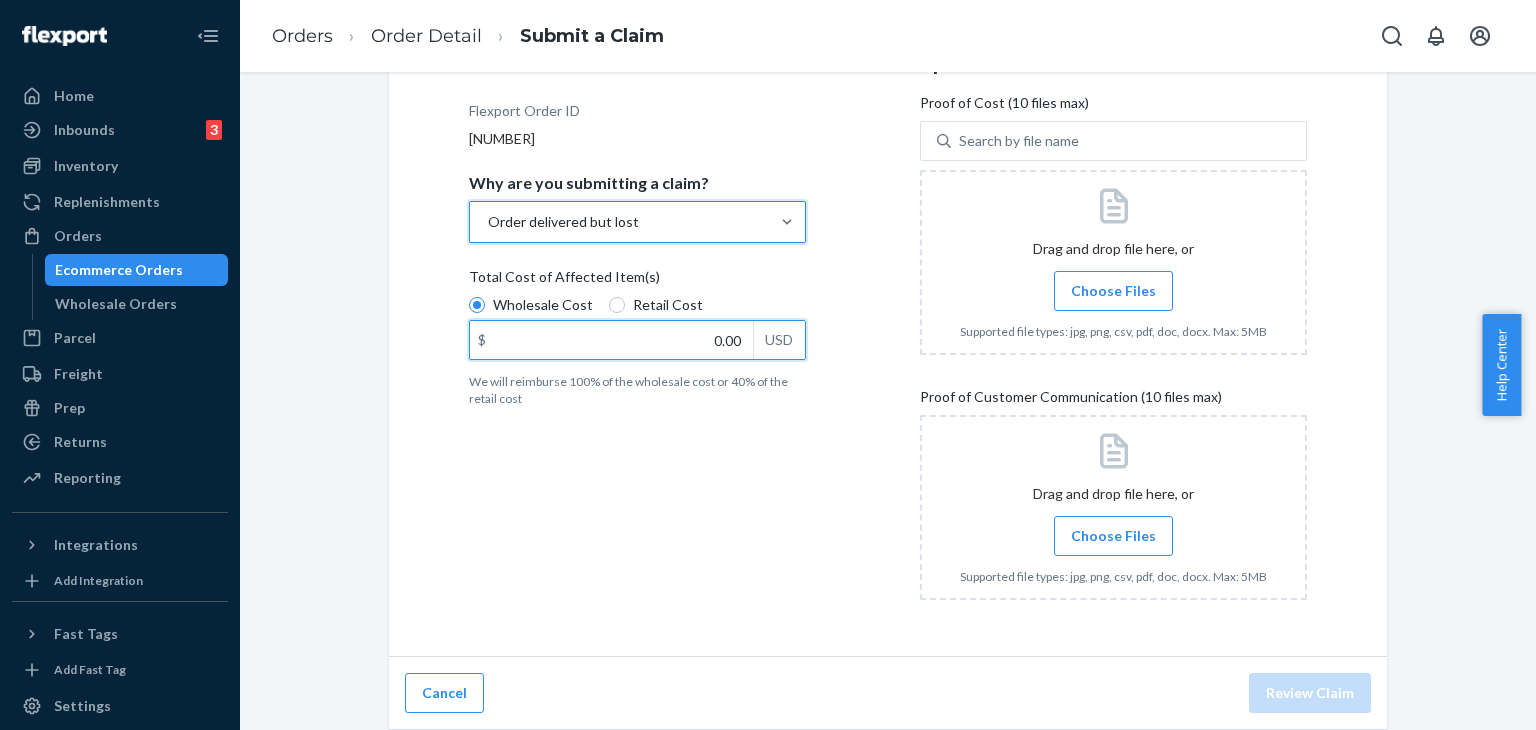 click on "0.00" at bounding box center [611, 340] 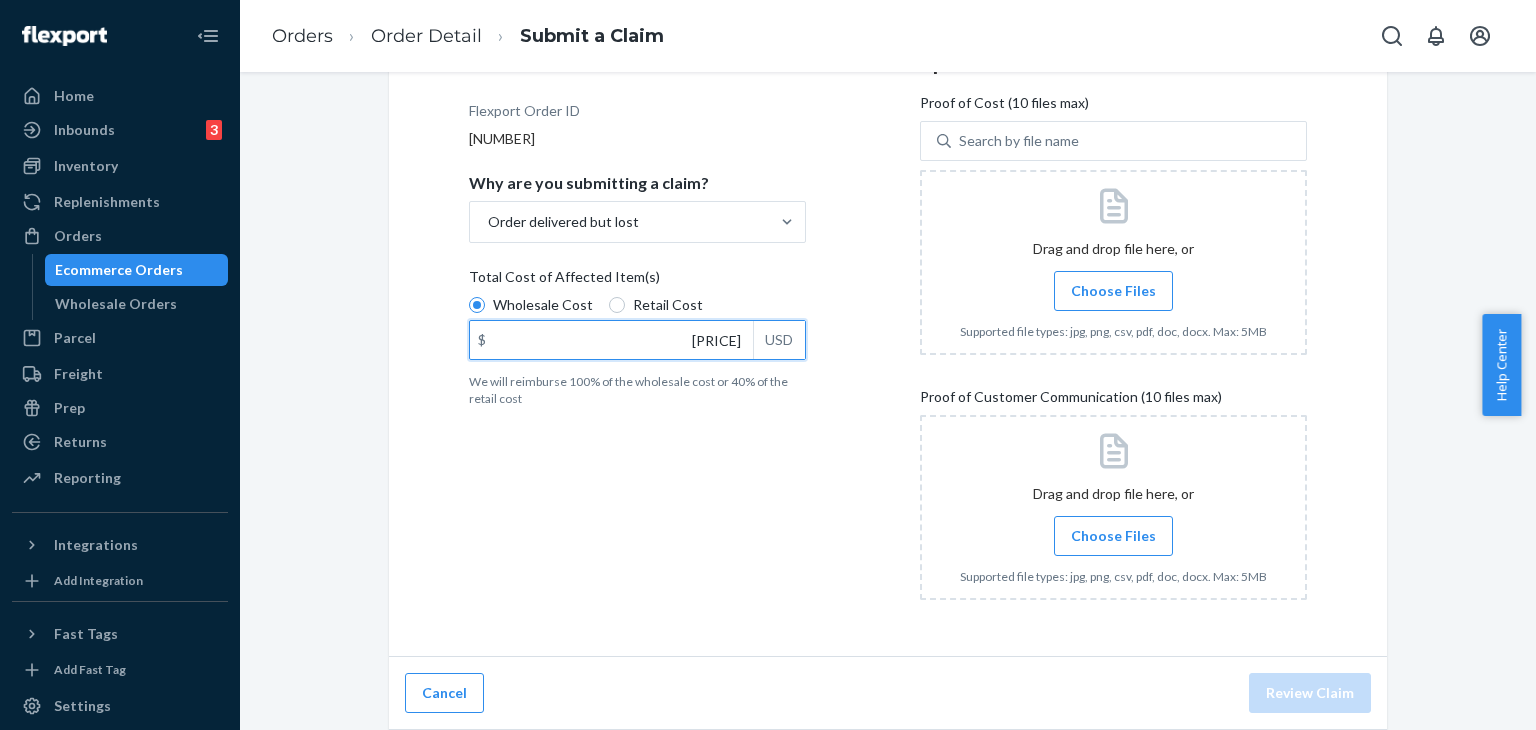 type on "[PRICE]" 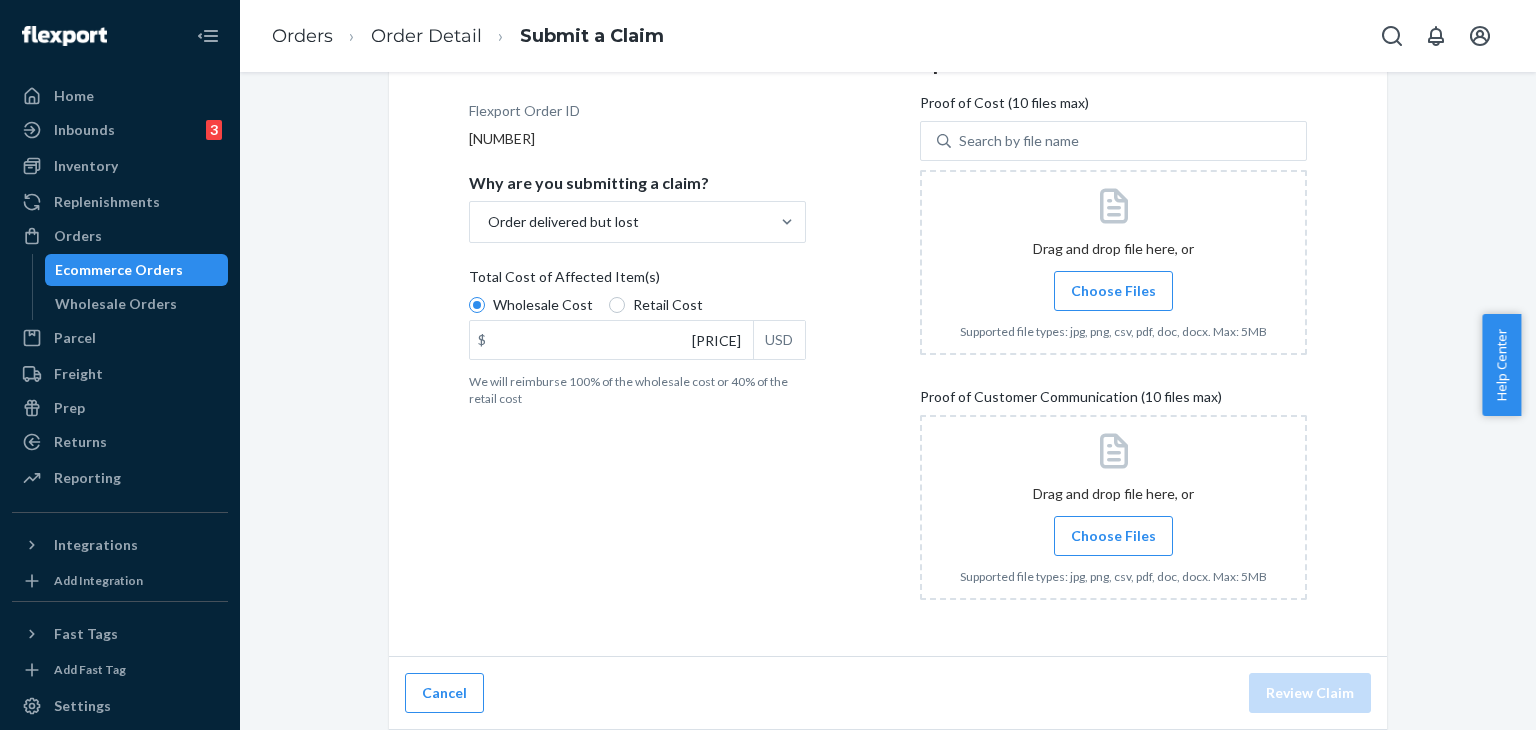 click on "Choose Files" at bounding box center (1113, 291) 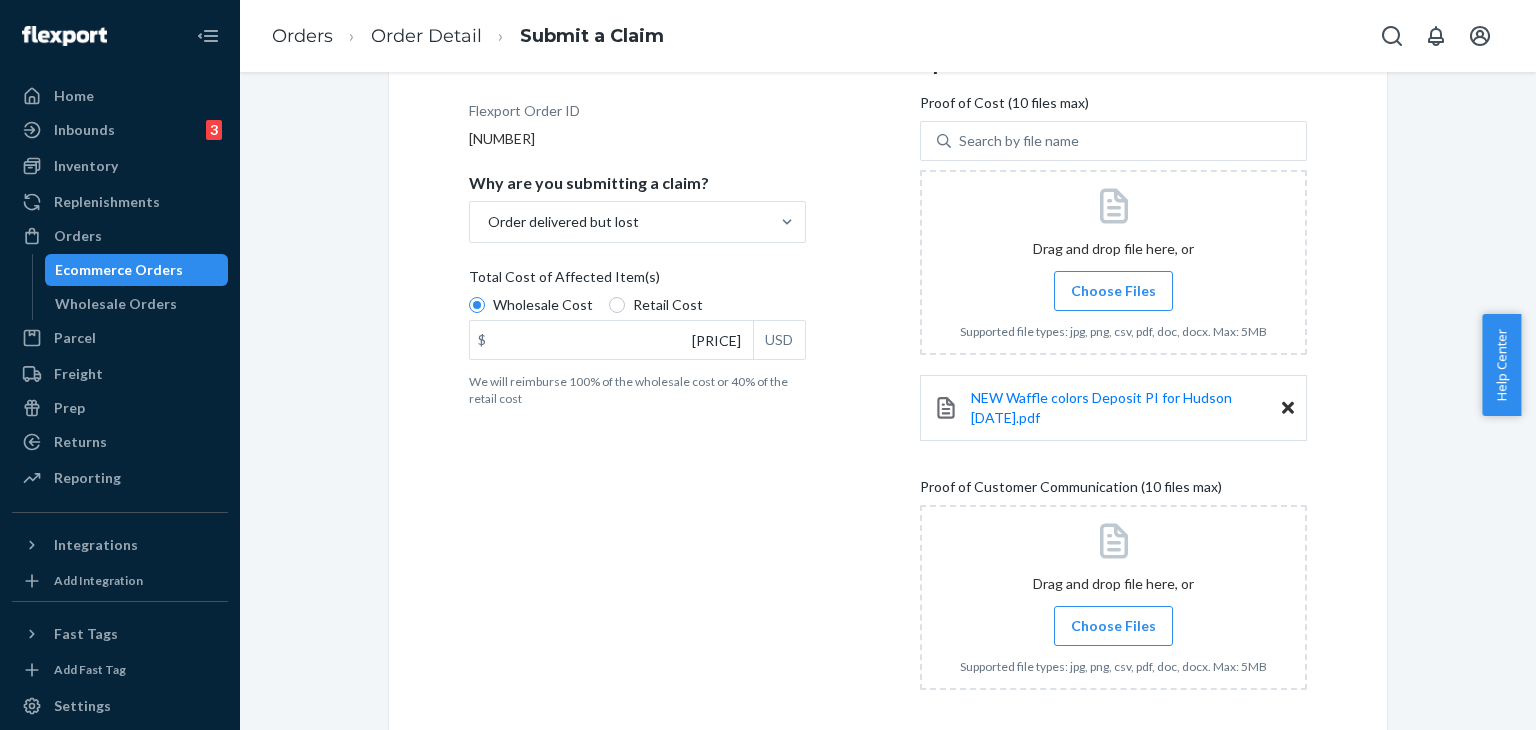 click on "Choose Files" at bounding box center [1113, 626] 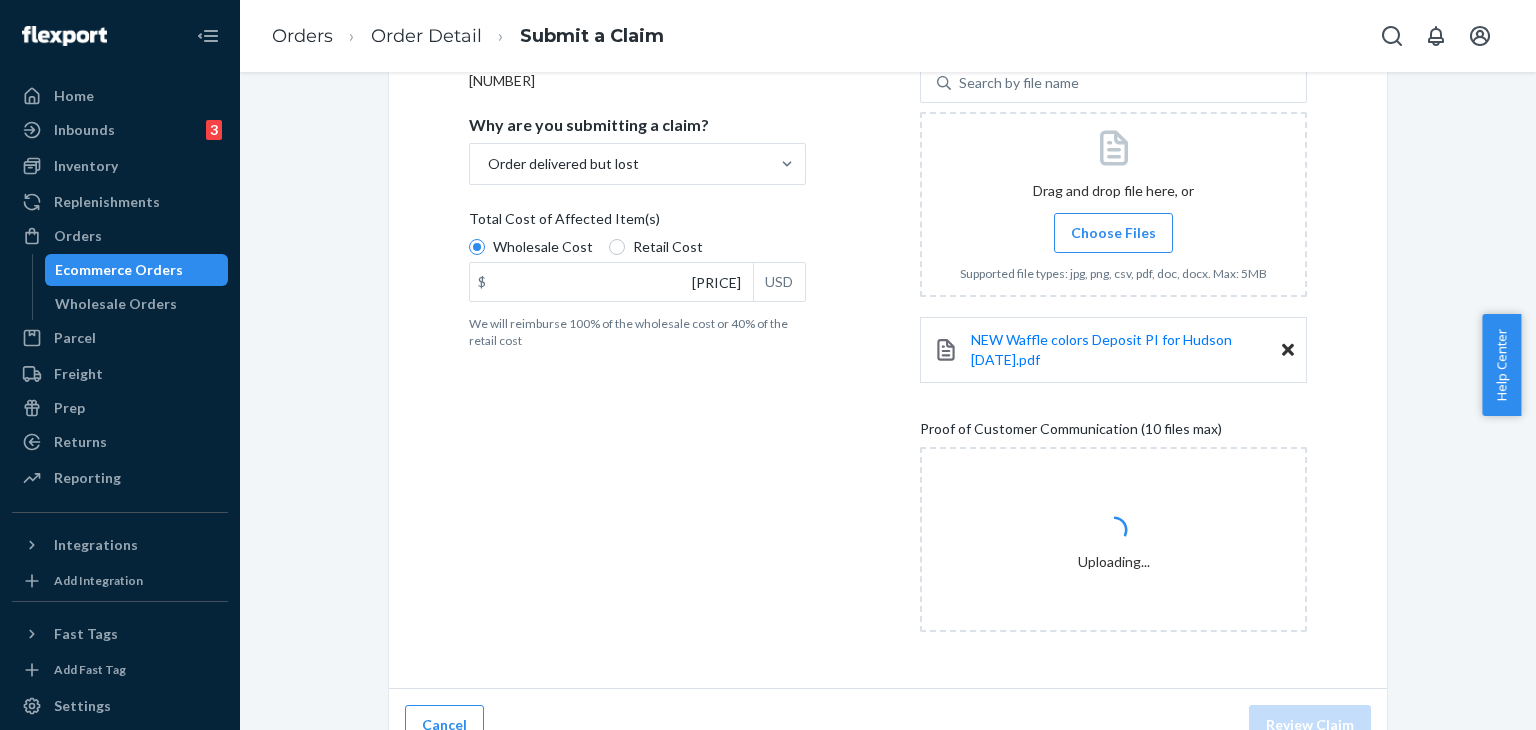 scroll, scrollTop: 372, scrollLeft: 0, axis: vertical 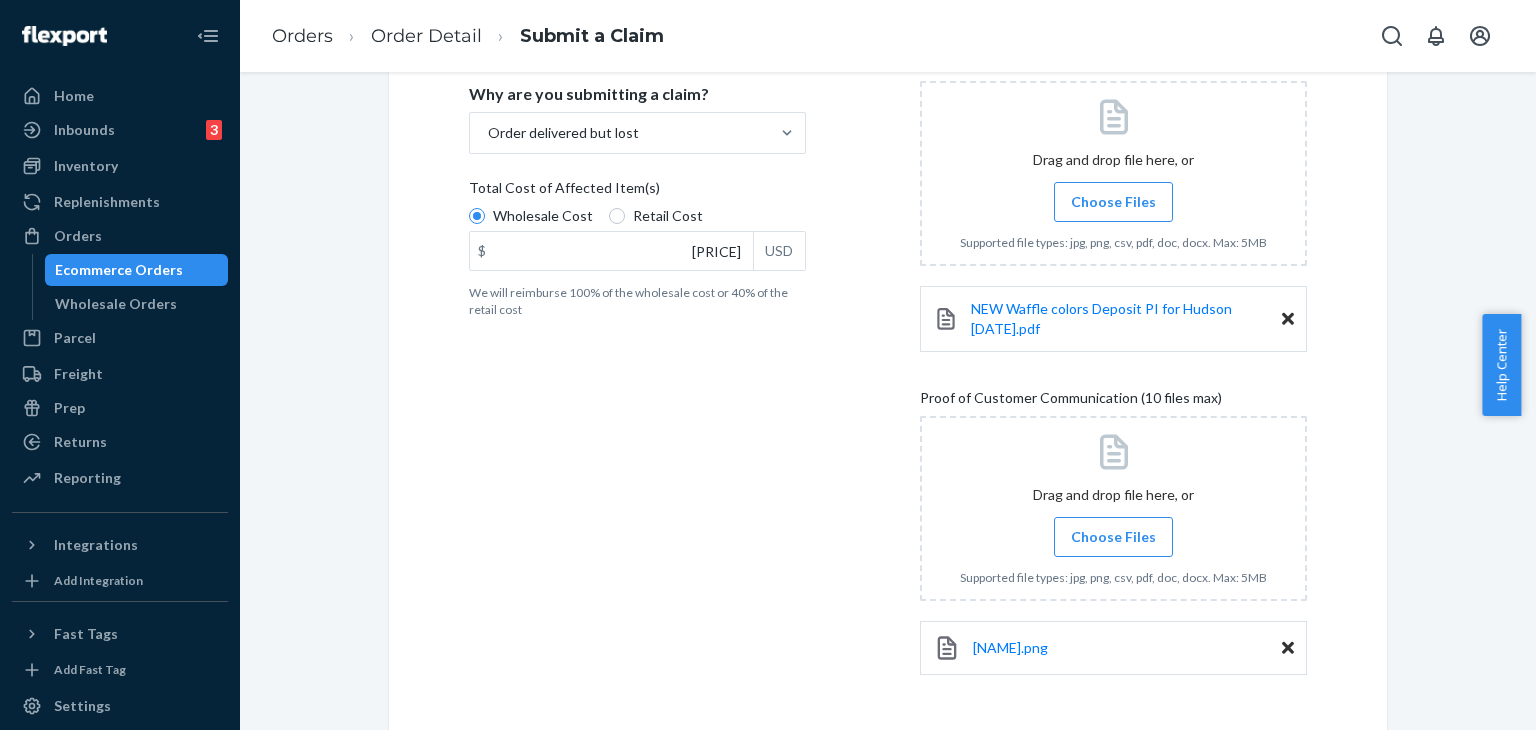 click on "Choose Files" at bounding box center (1113, 537) 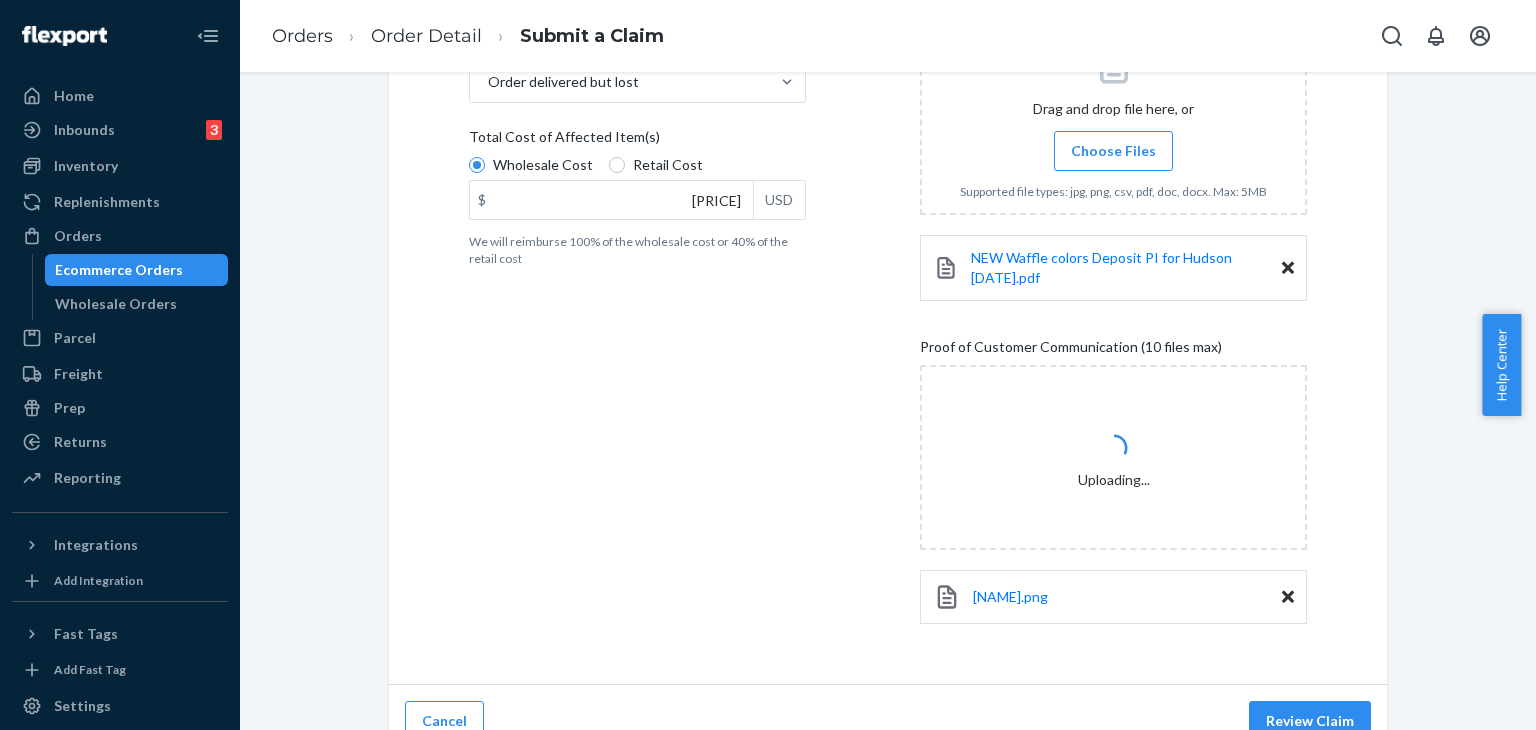 scroll, scrollTop: 450, scrollLeft: 0, axis: vertical 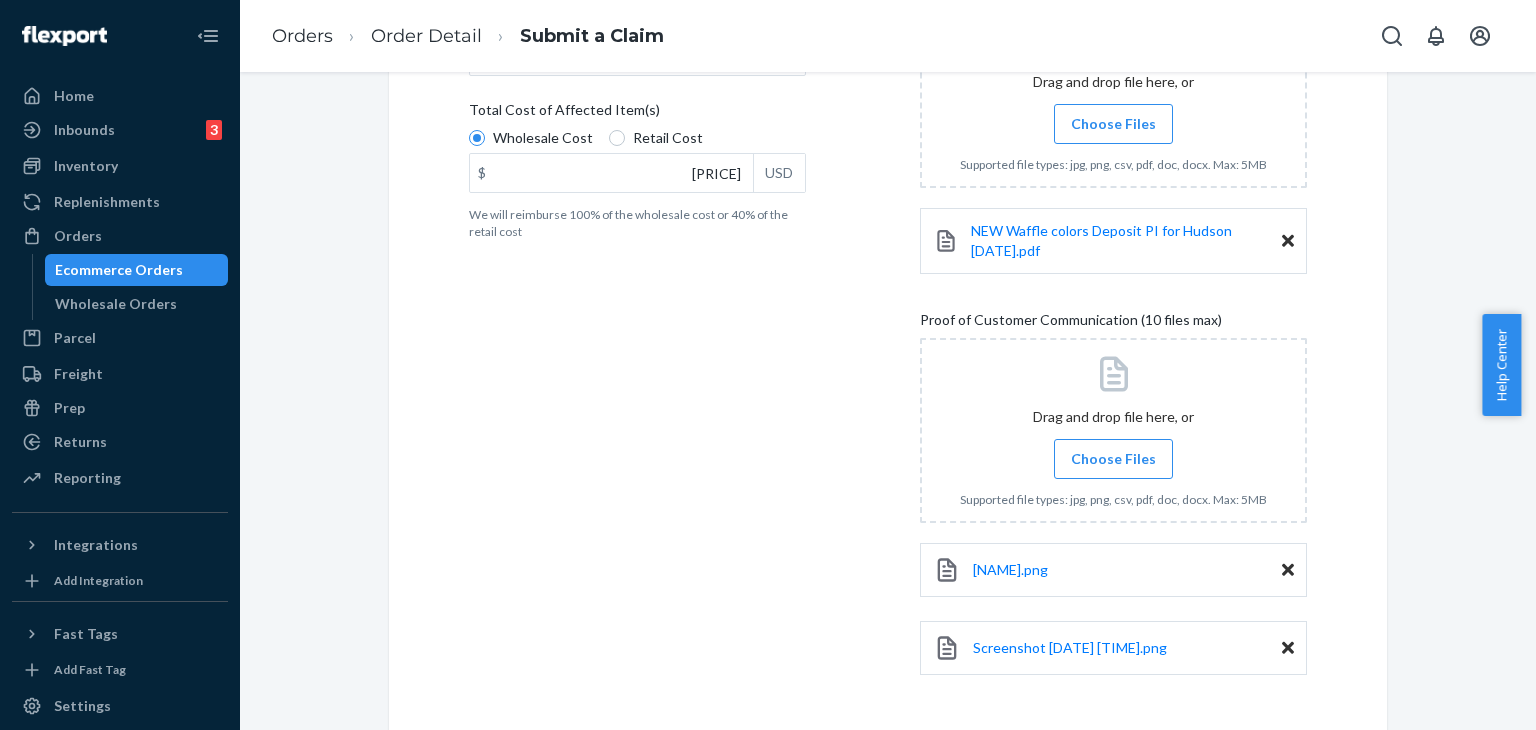 click on "Choose Files" at bounding box center (1113, 459) 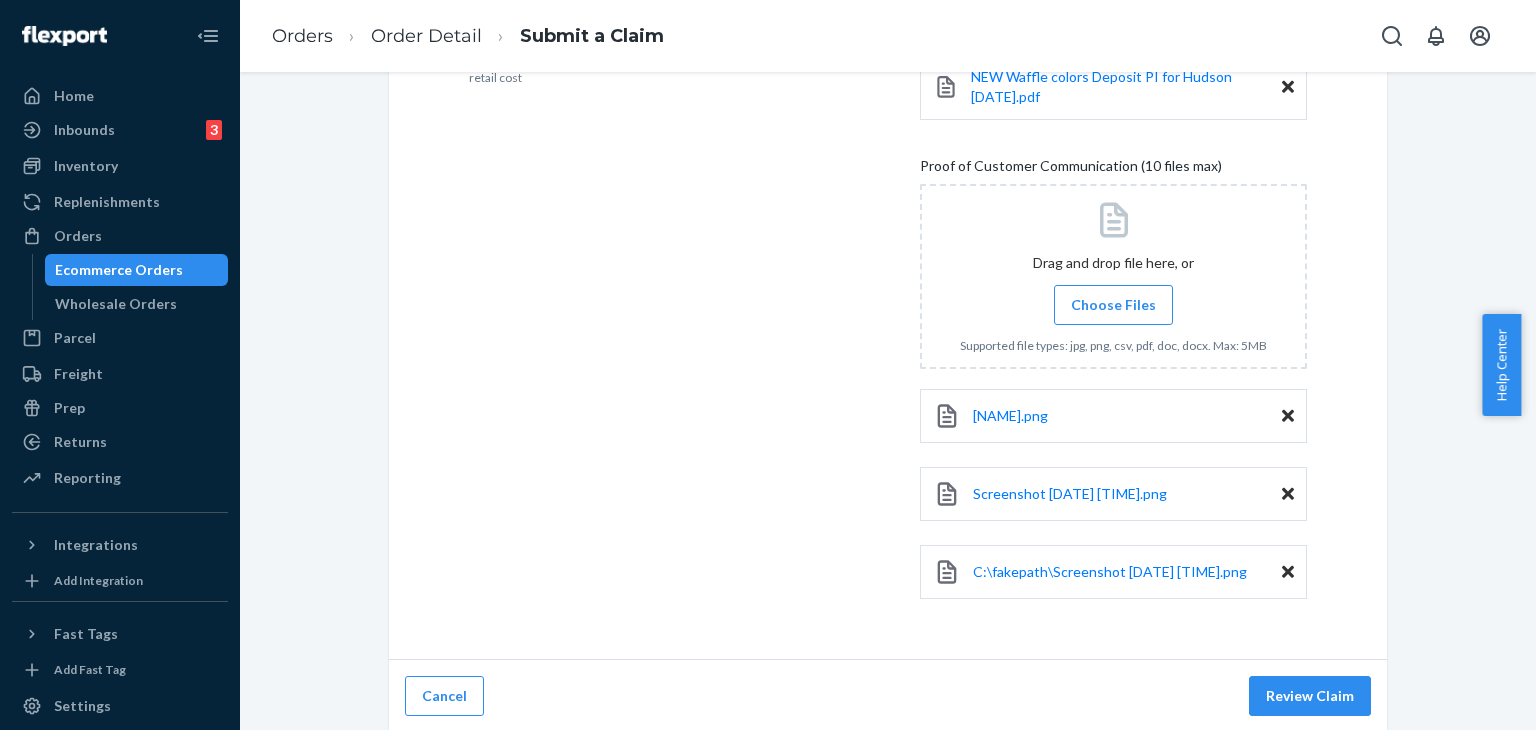 scroll, scrollTop: 605, scrollLeft: 0, axis: vertical 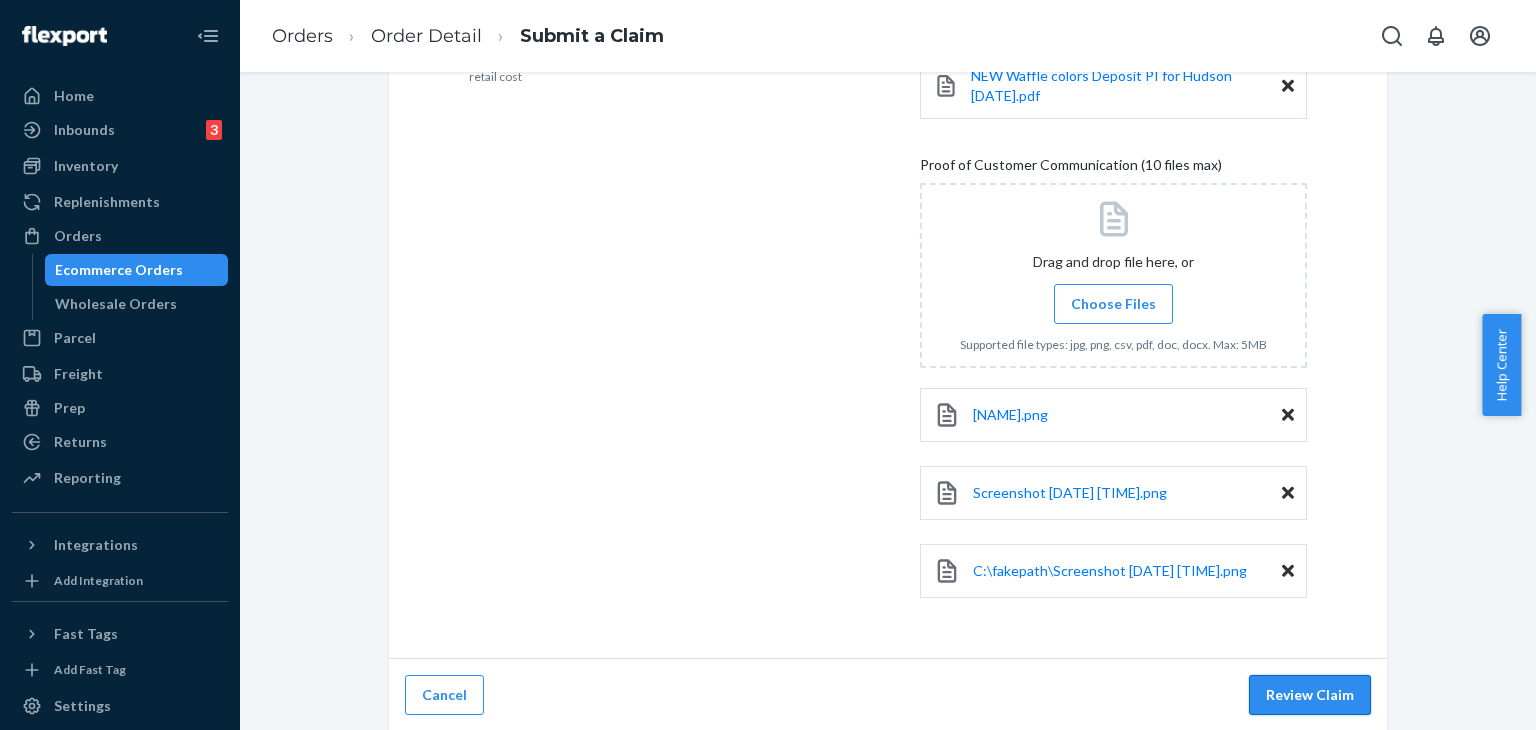click on "Review Claim" at bounding box center (1310, 695) 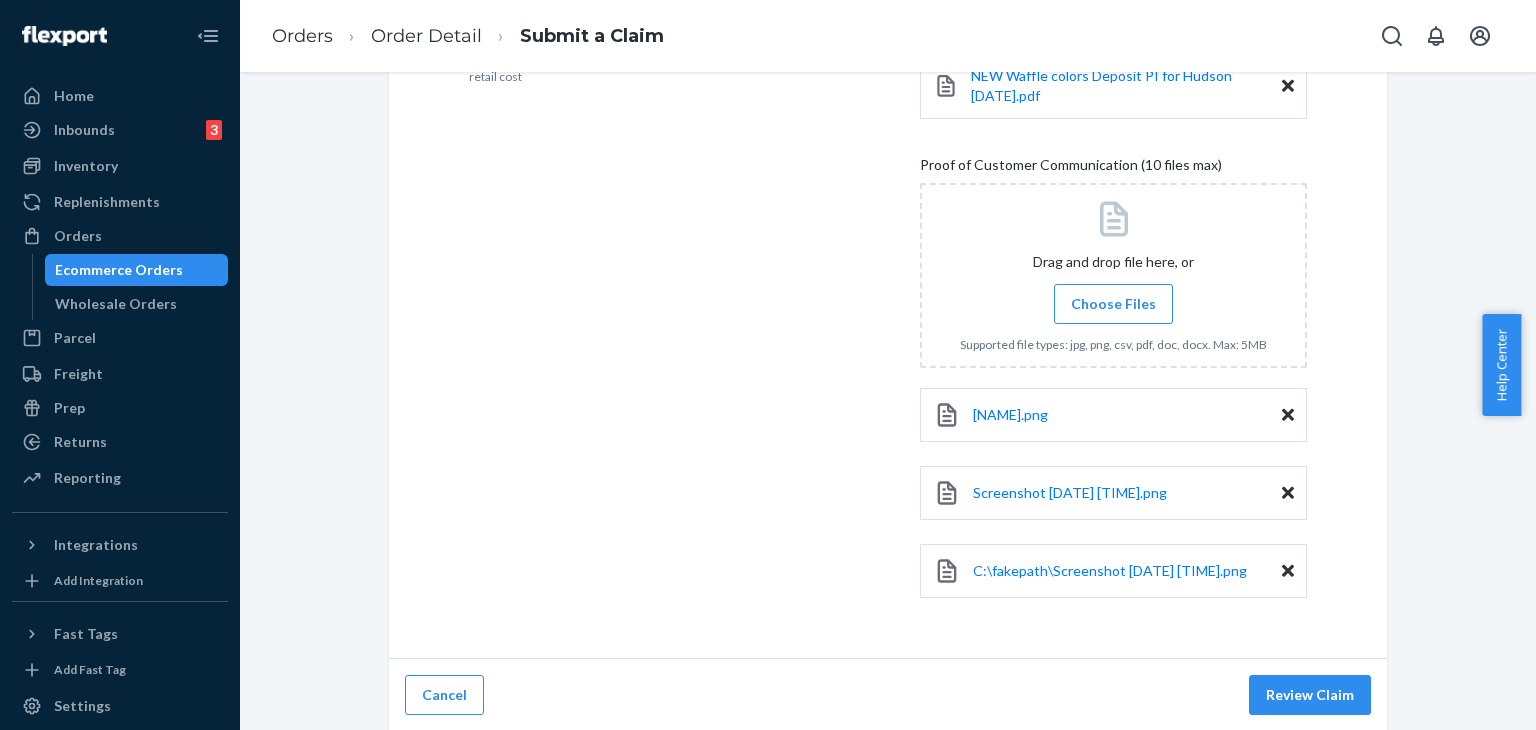 scroll, scrollTop: 187, scrollLeft: 0, axis: vertical 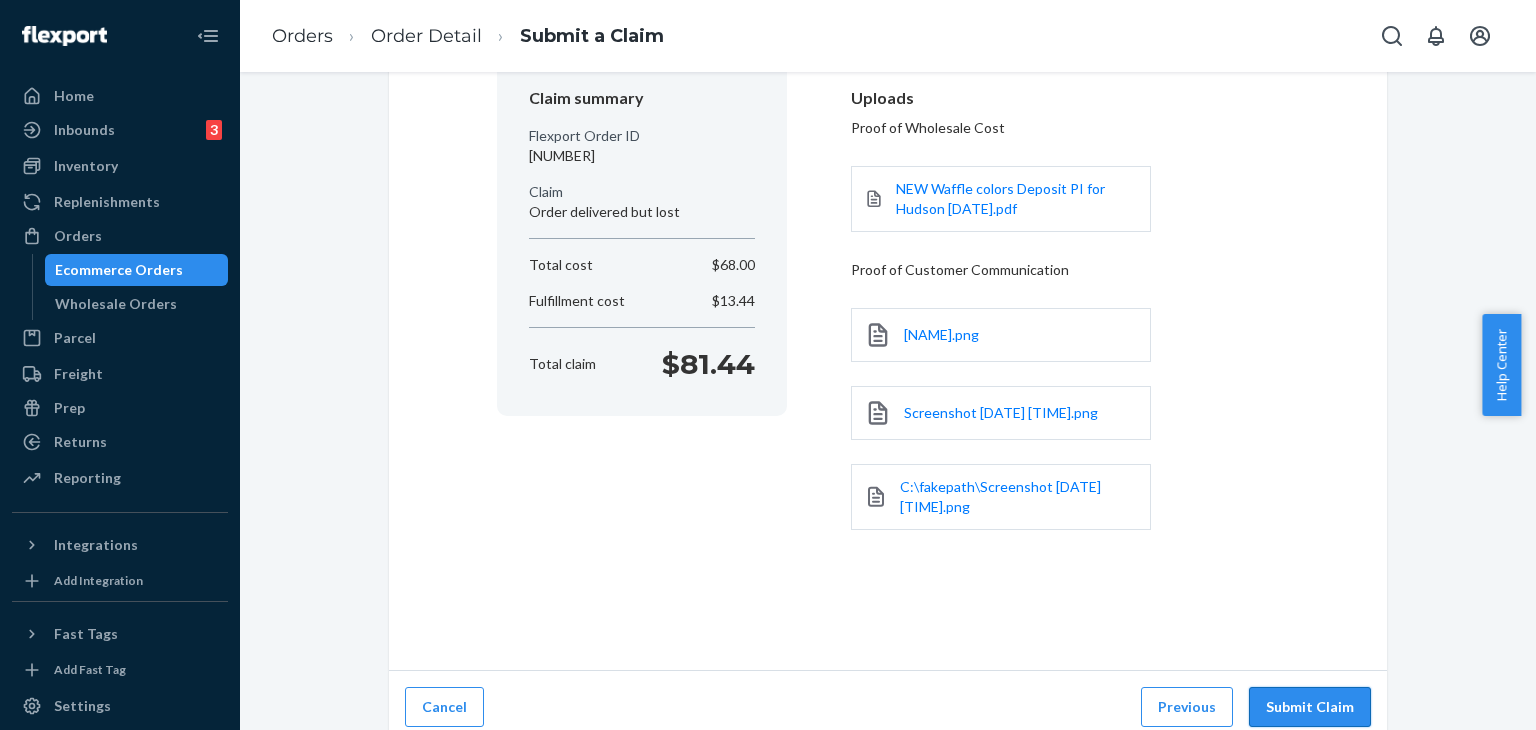 click on "Submit Claim" at bounding box center [1310, 707] 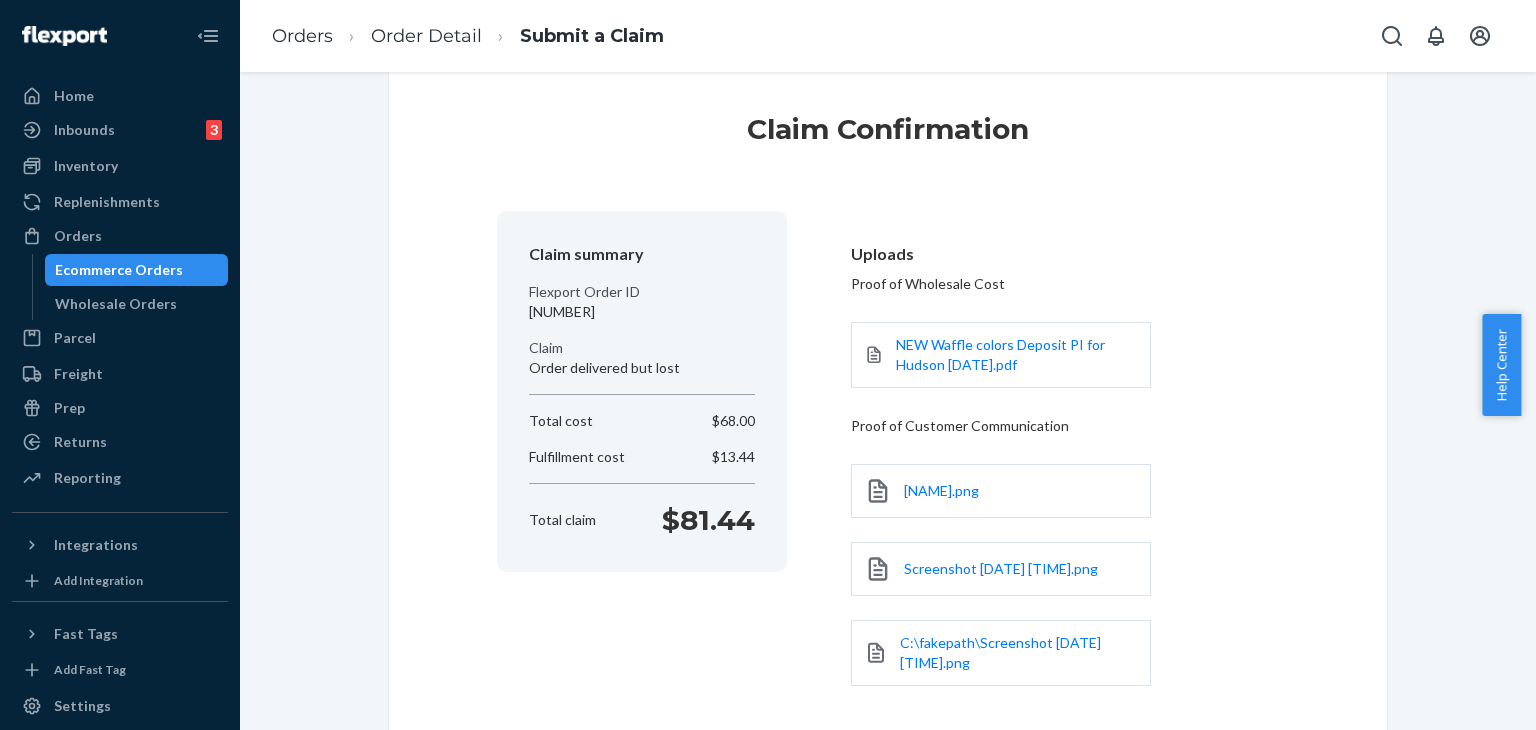 scroll, scrollTop: 0, scrollLeft: 0, axis: both 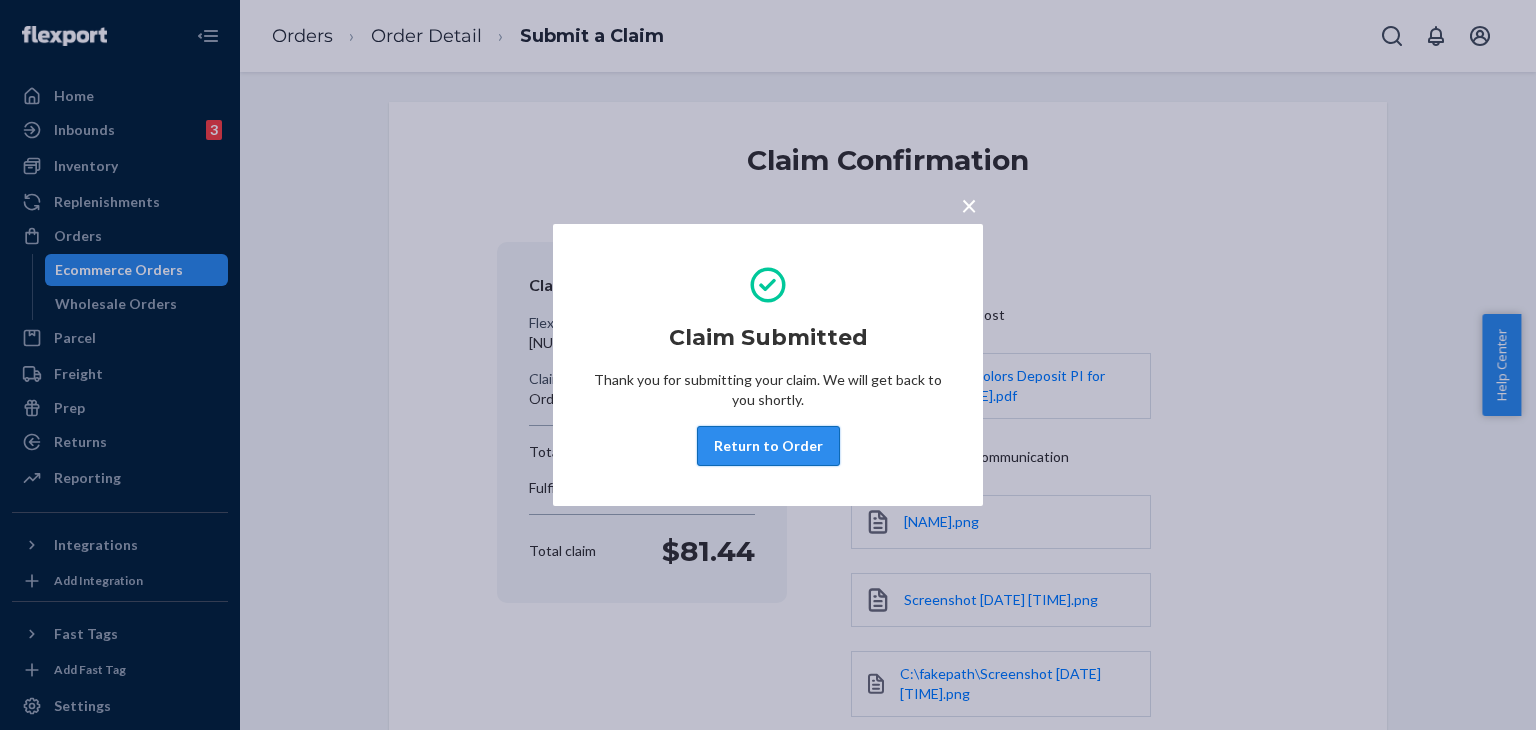 click on "Return to Order" at bounding box center (768, 446) 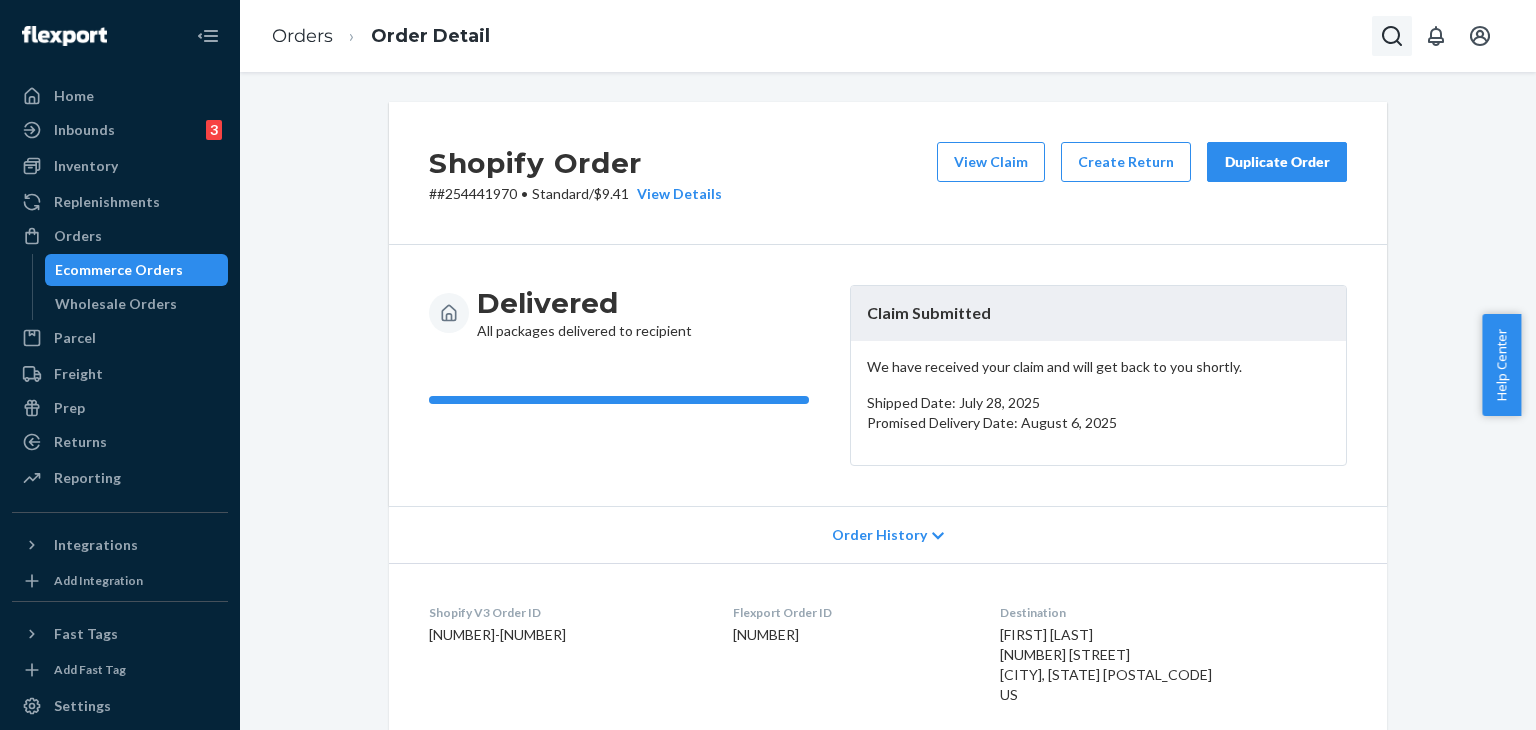 click 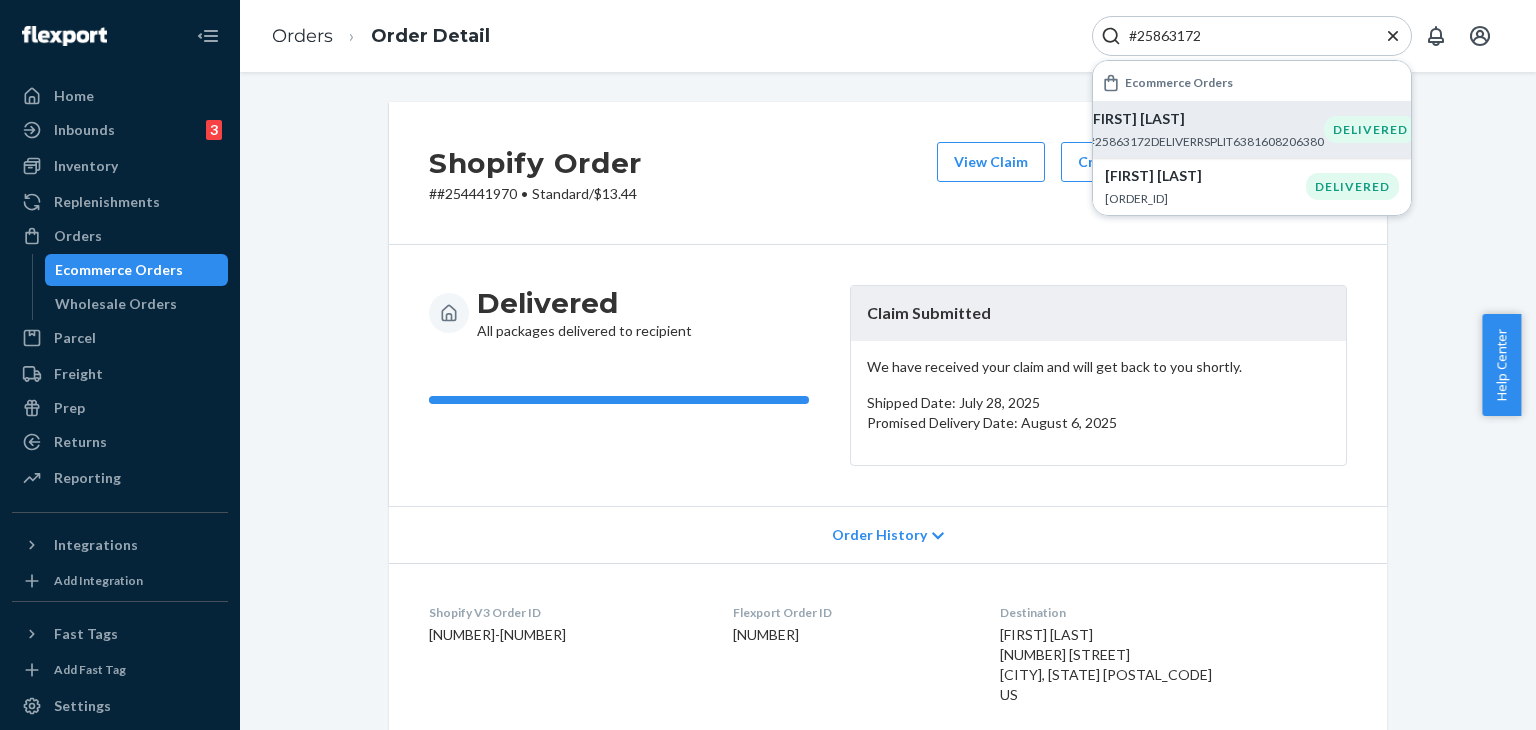 type on "#25863172" 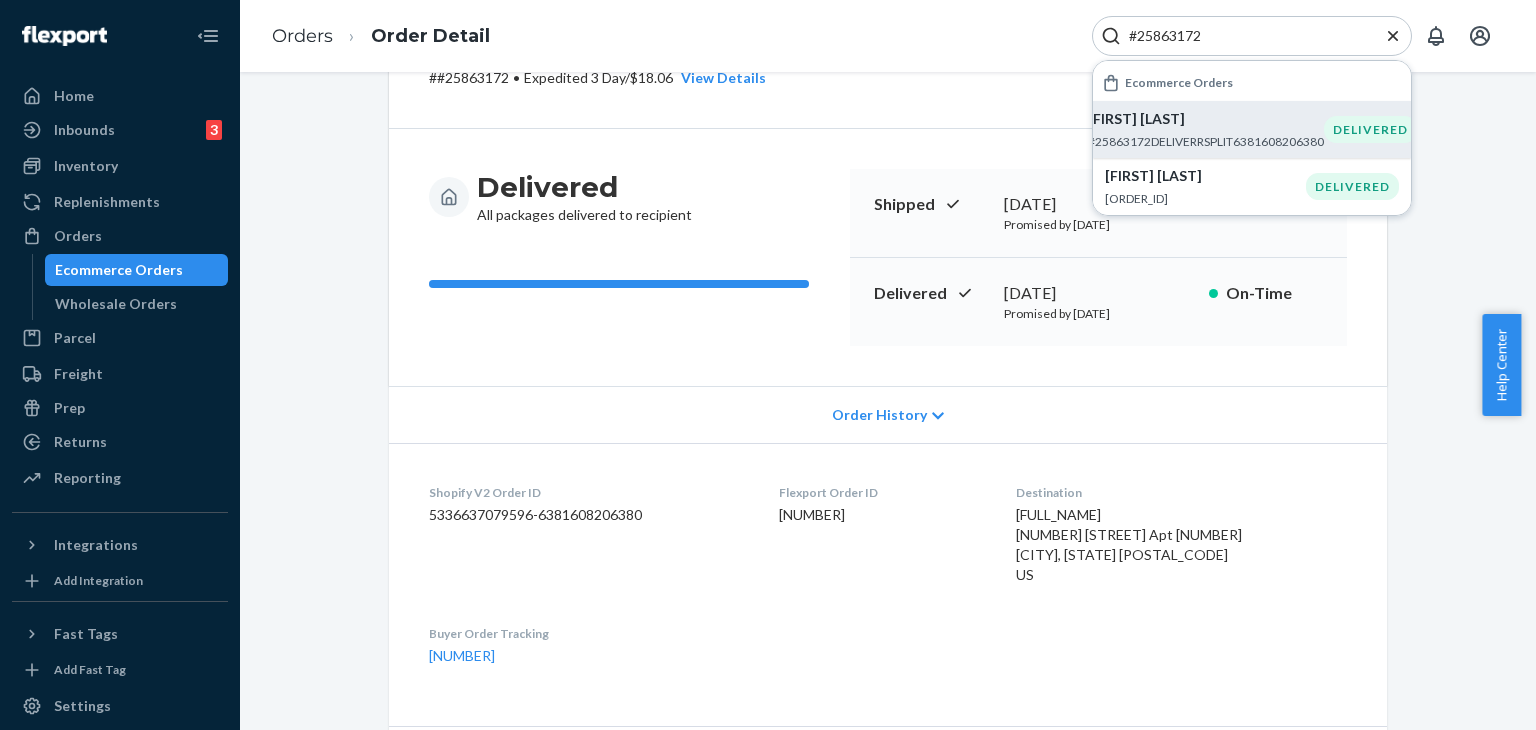 scroll, scrollTop: 200, scrollLeft: 0, axis: vertical 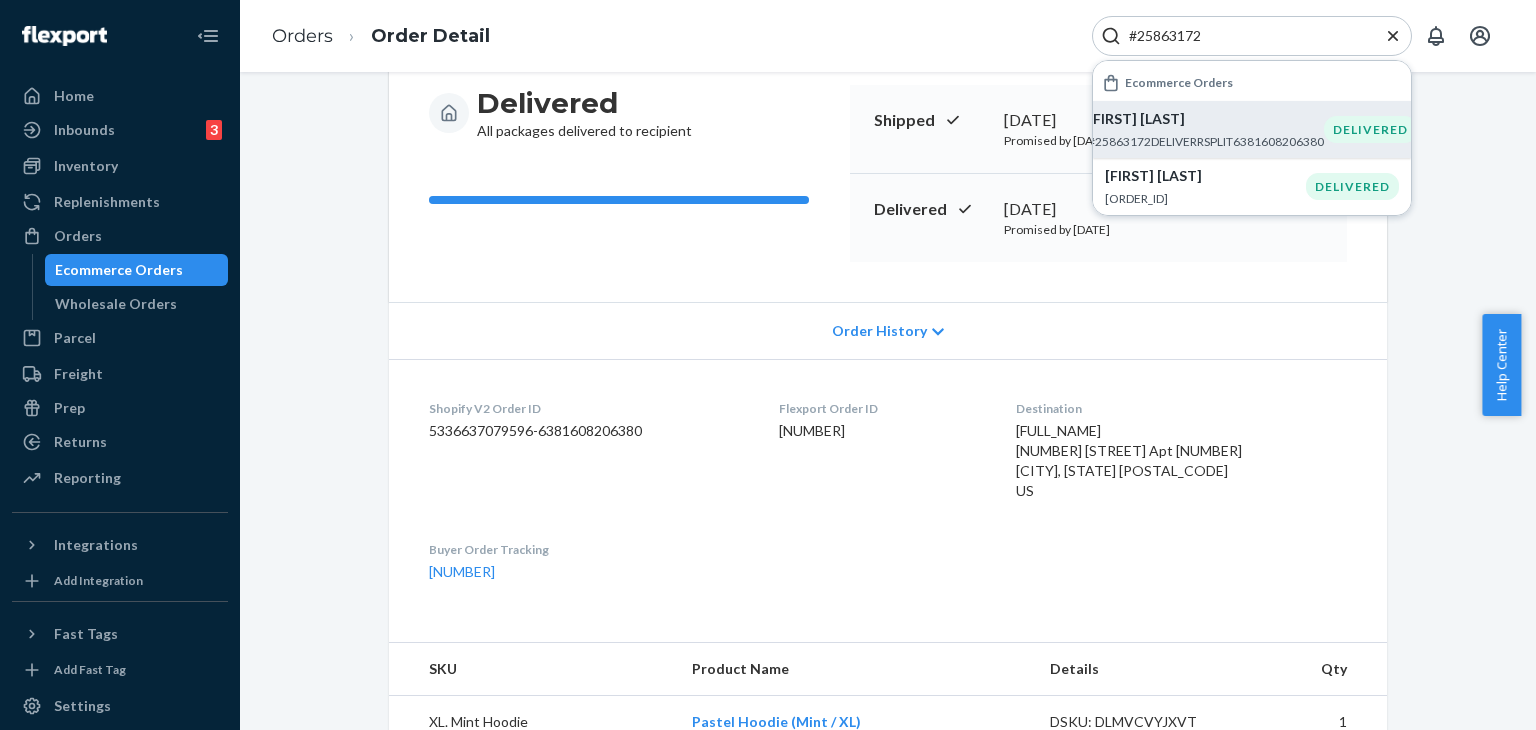 click on "[ORDER_ID] Ecommerce Orders [FULL_NAME] [ORDER_ID]DELIVERRSPLIT[NUMBER] DELIVERED [FULL_NAME] [ORDER_ID]DELIVERRSPLIT[NUMBER] DELIVERED" at bounding box center (1298, 36) 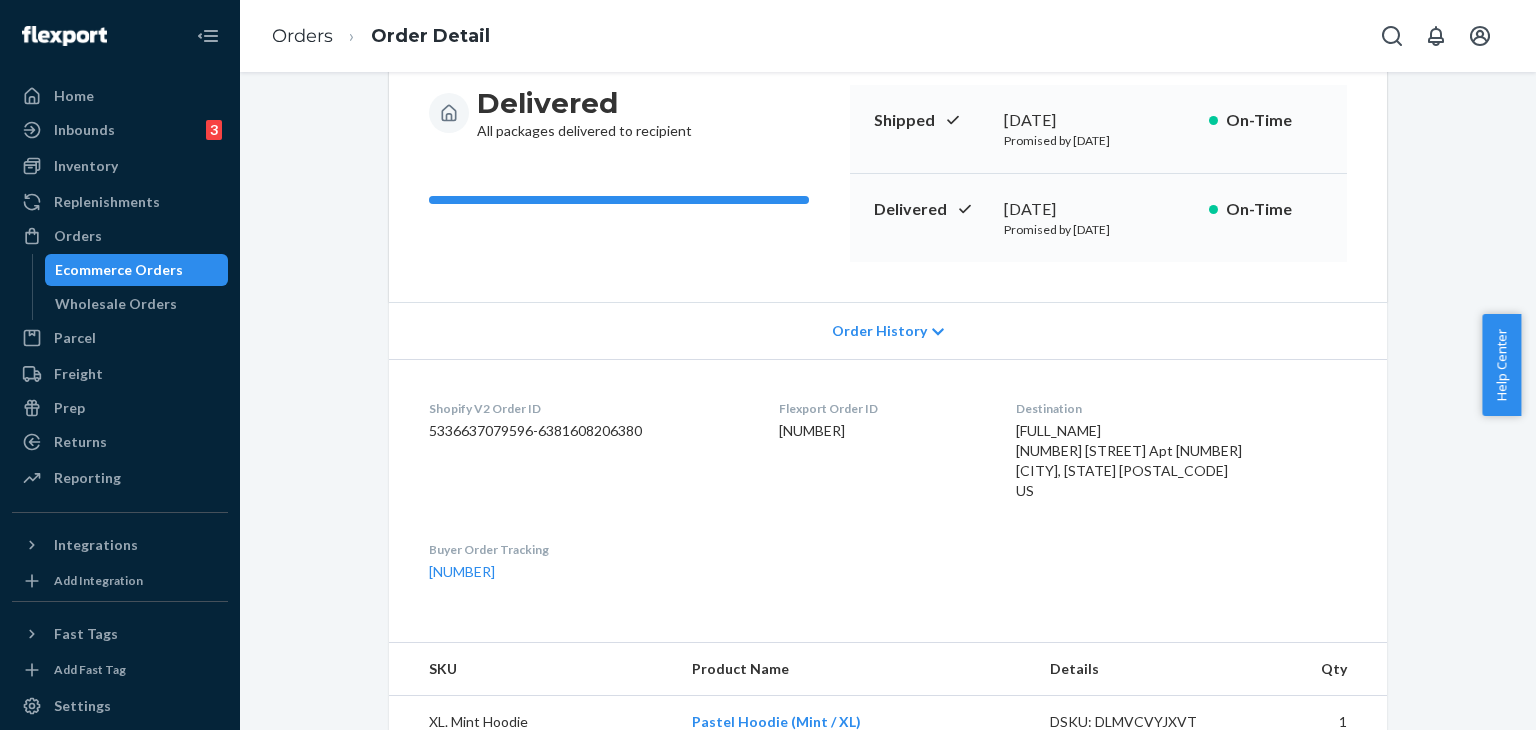 click 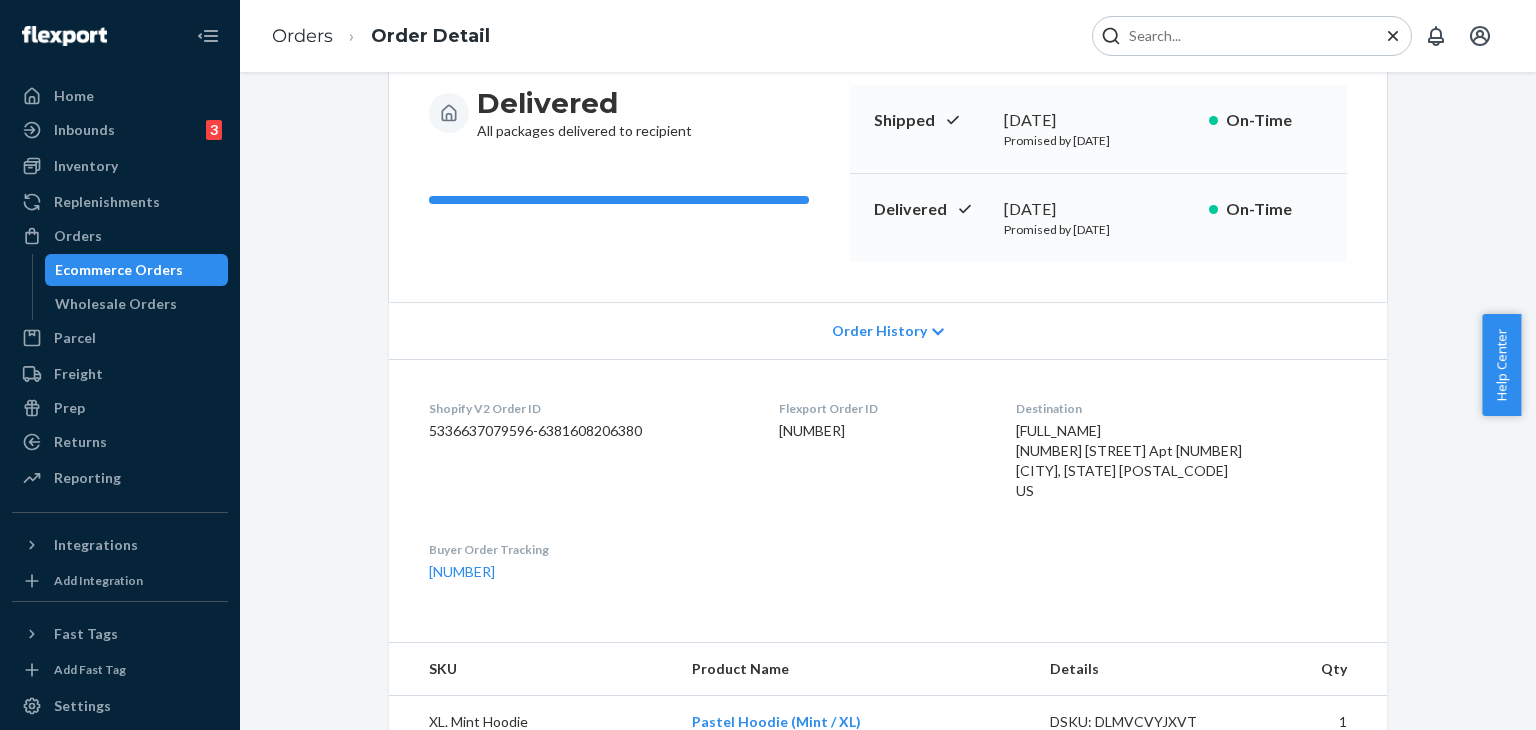 drag, startPoint x: 1322, startPoint y: 57, endPoint x: 1293, endPoint y: 33, distance: 37.64306 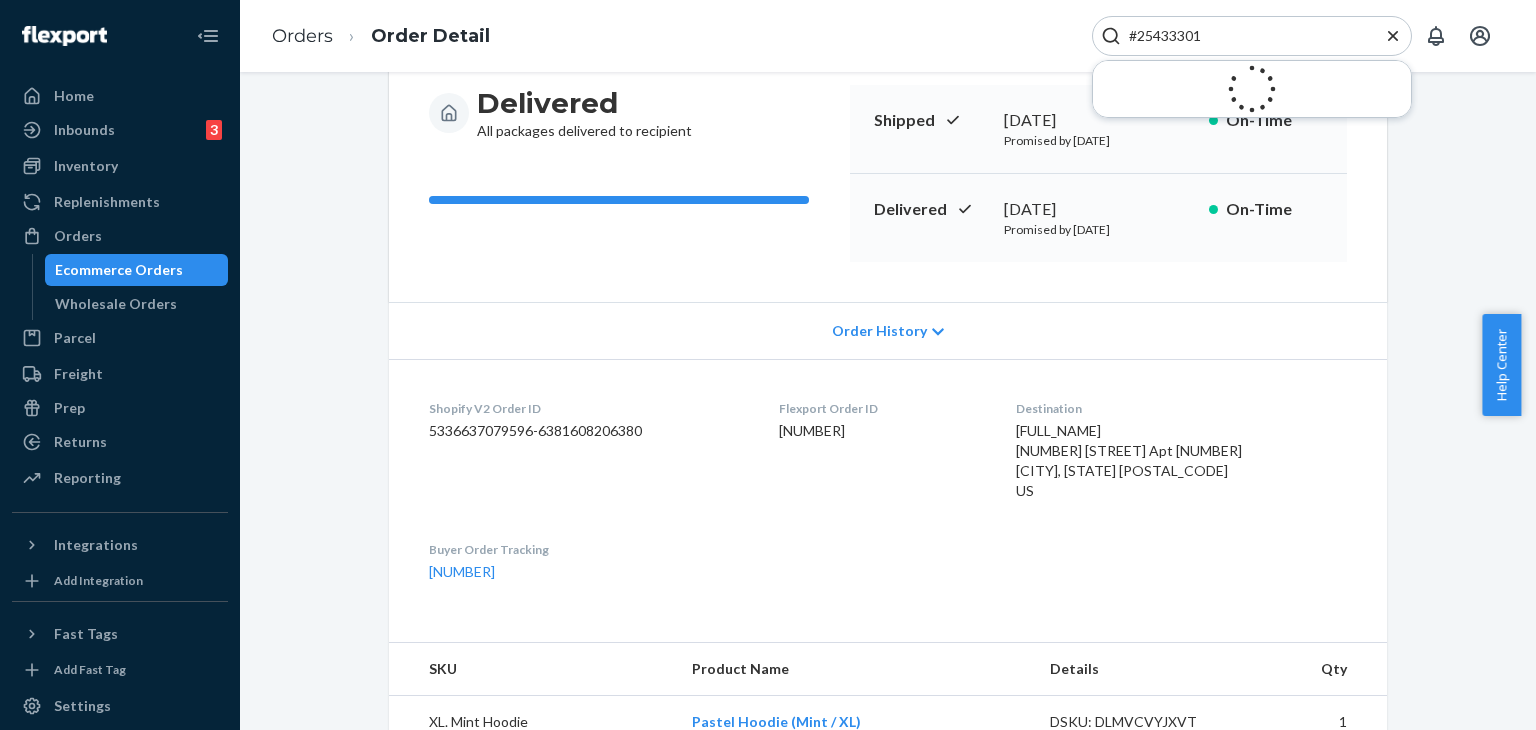 type on "#254333013" 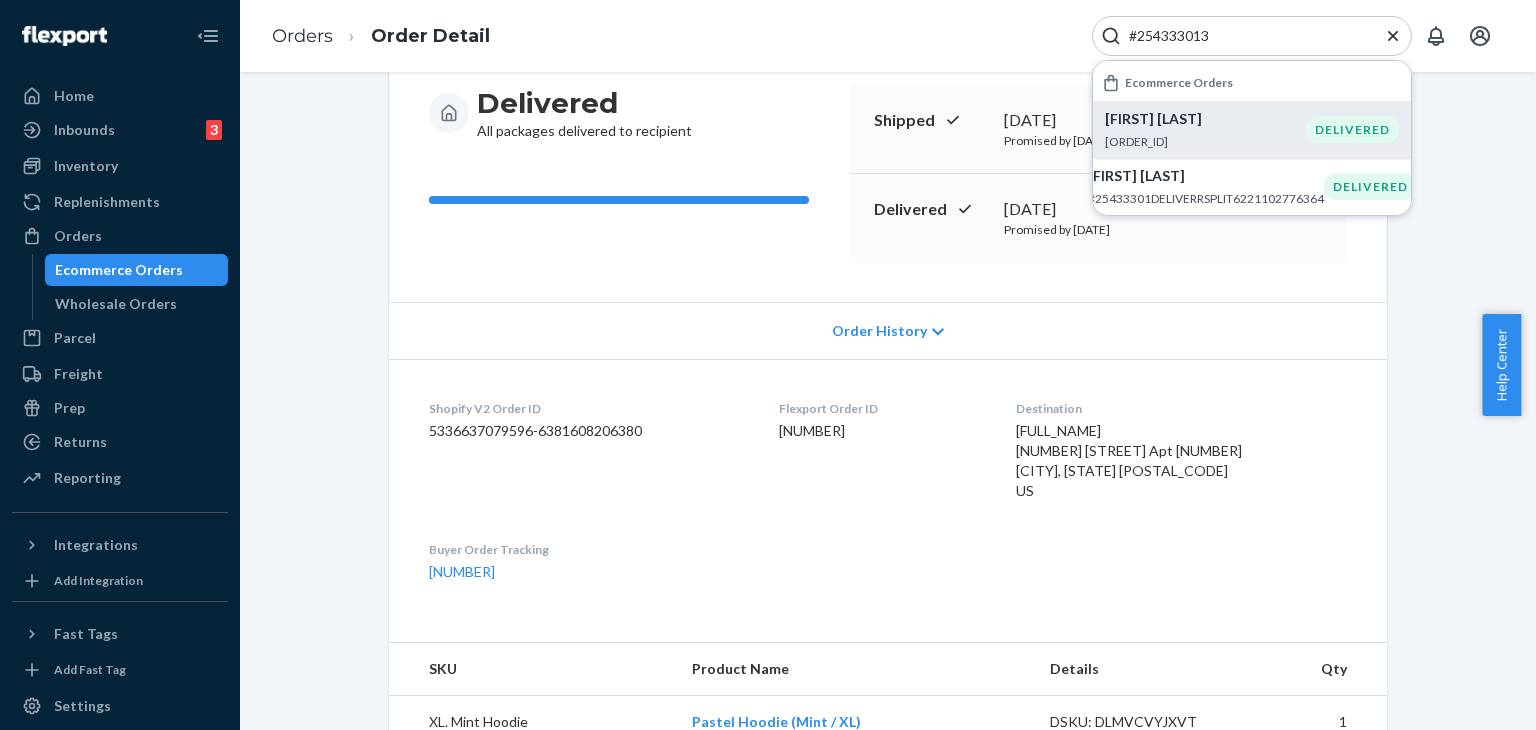 click on "[ORDER_ID]" at bounding box center [1205, 141] 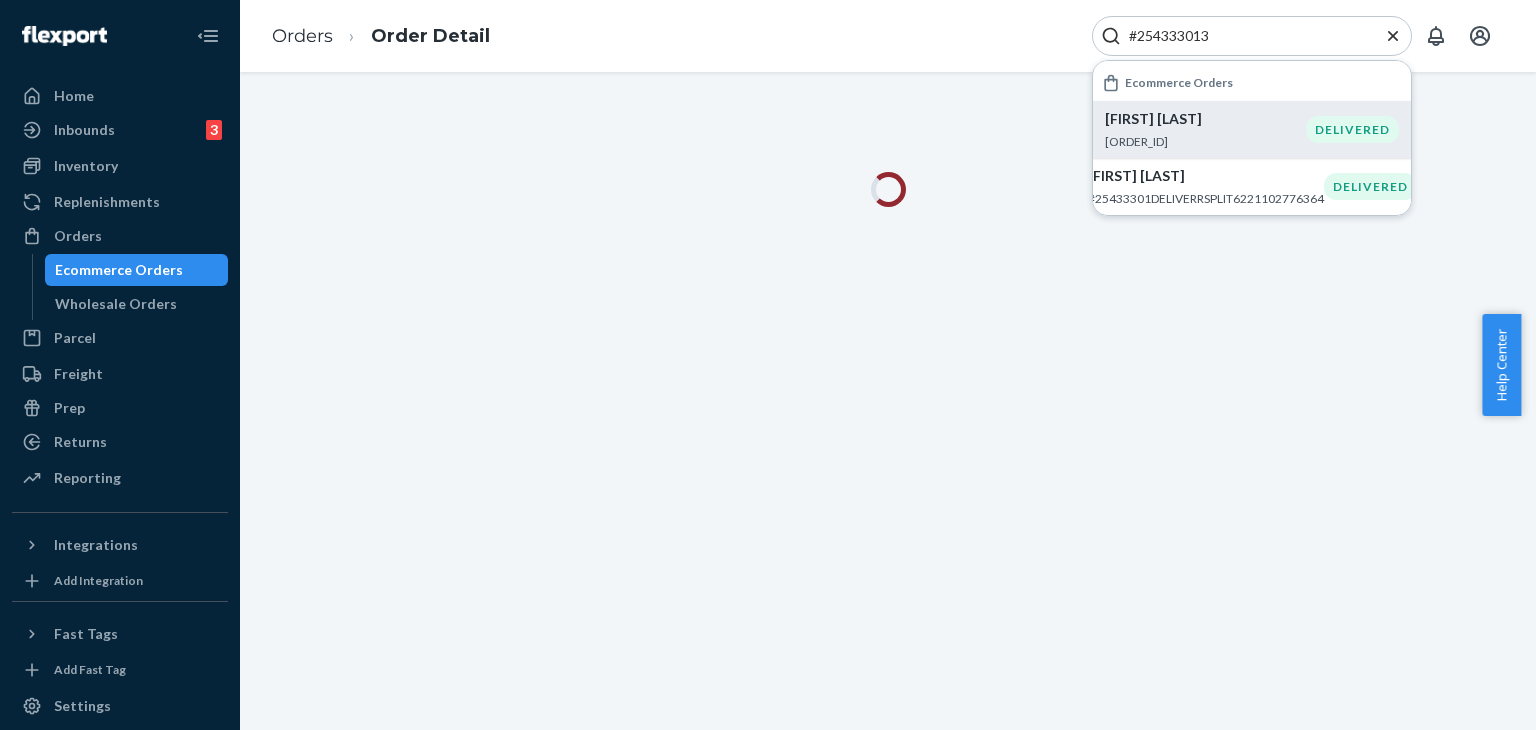 scroll, scrollTop: 0, scrollLeft: 0, axis: both 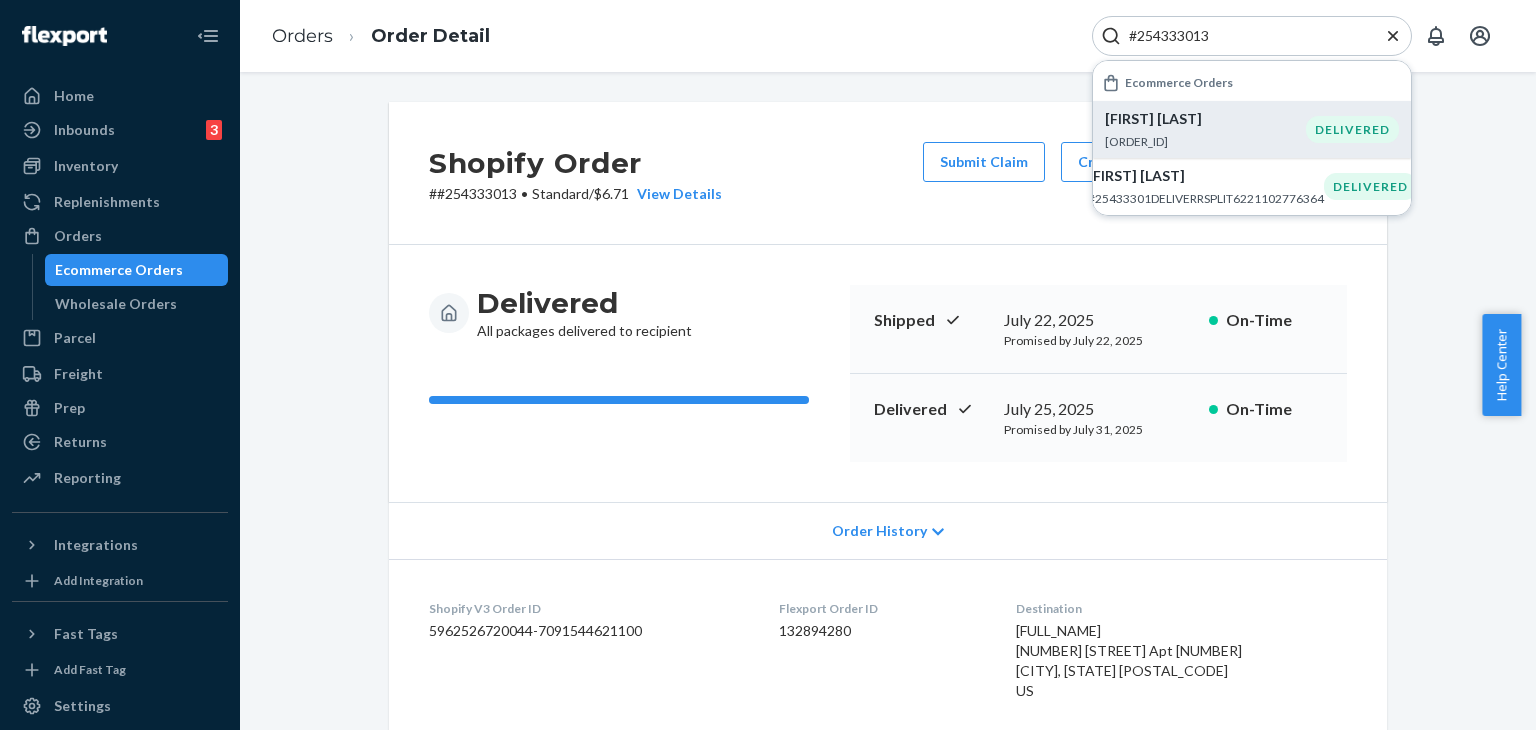 click 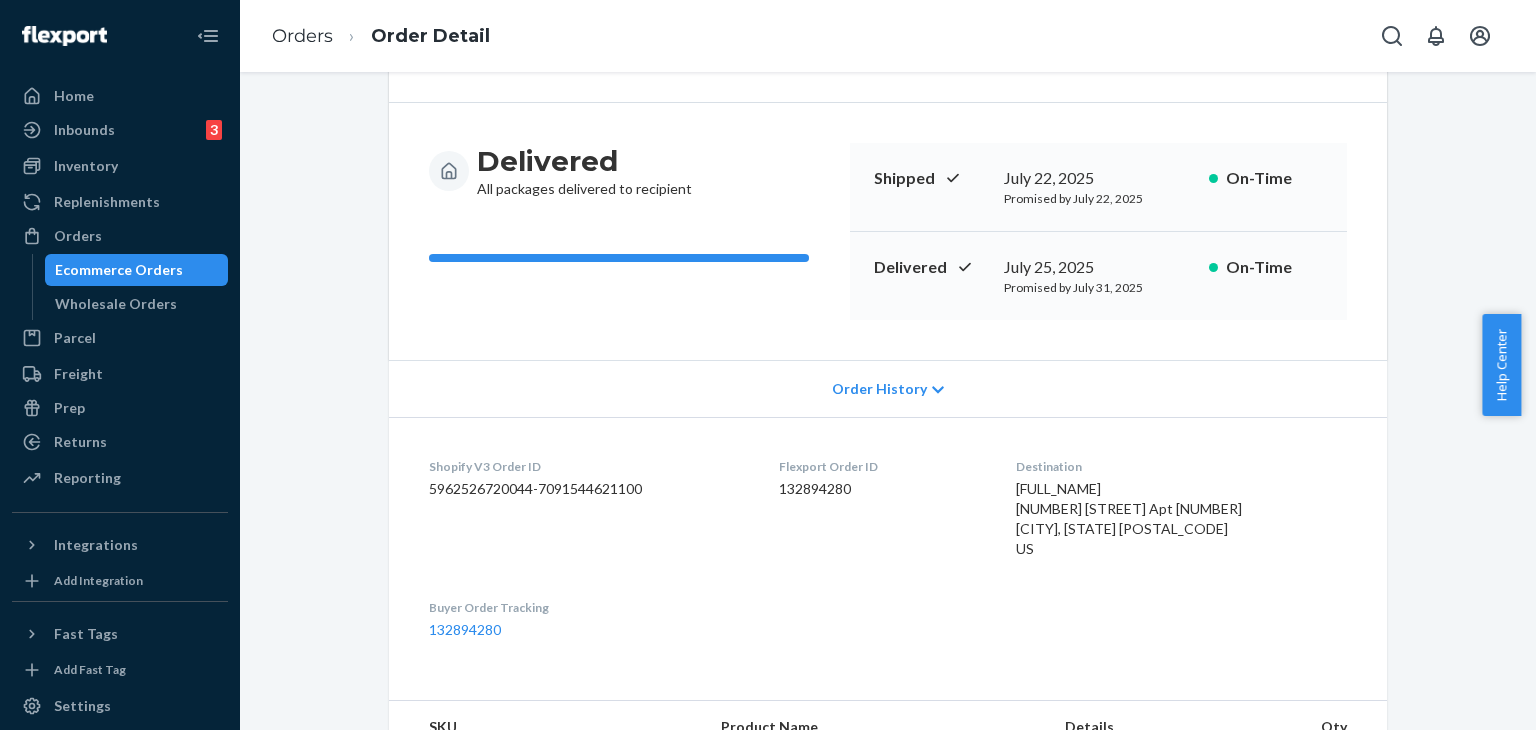 scroll, scrollTop: 300, scrollLeft: 0, axis: vertical 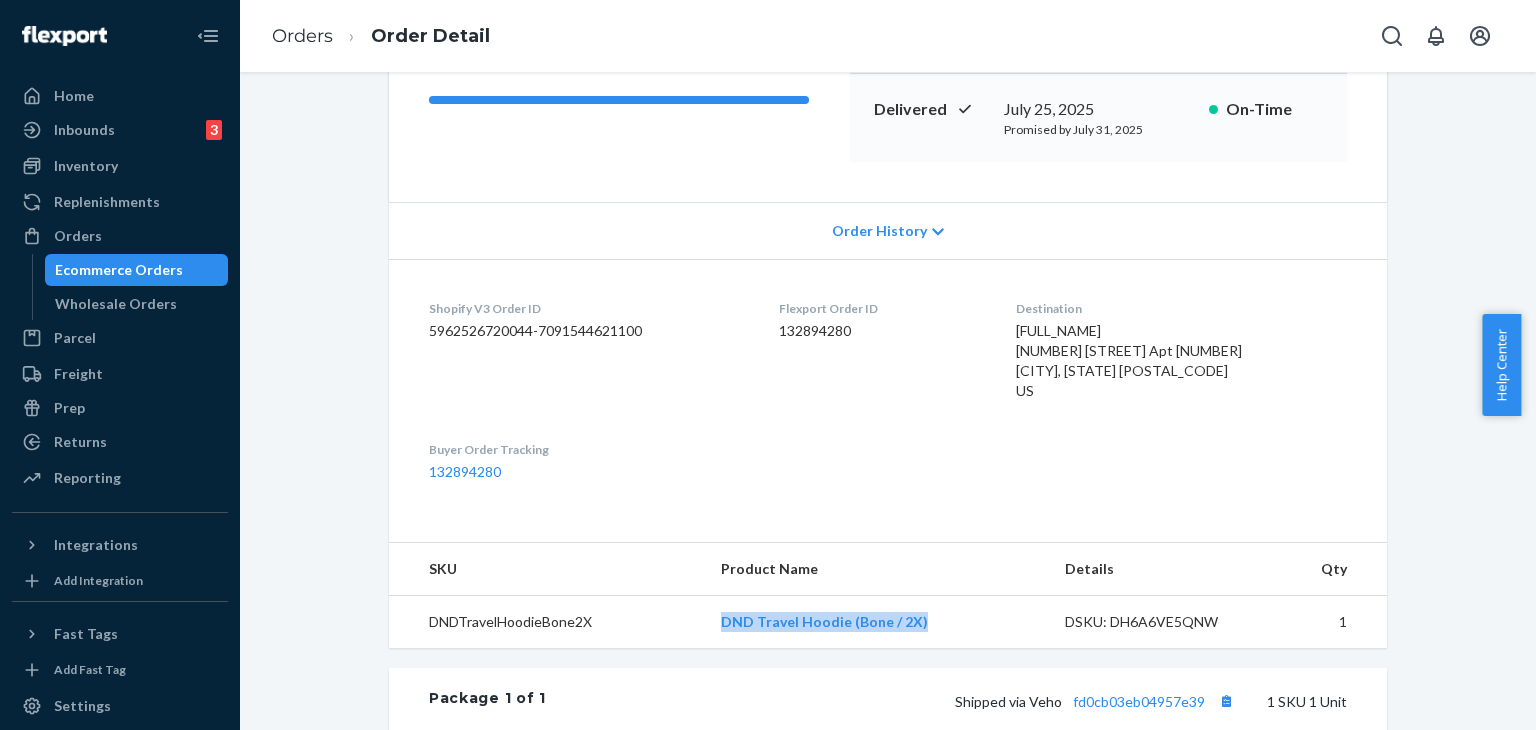 drag, startPoint x: 710, startPoint y: 619, endPoint x: 922, endPoint y: 625, distance: 212.08488 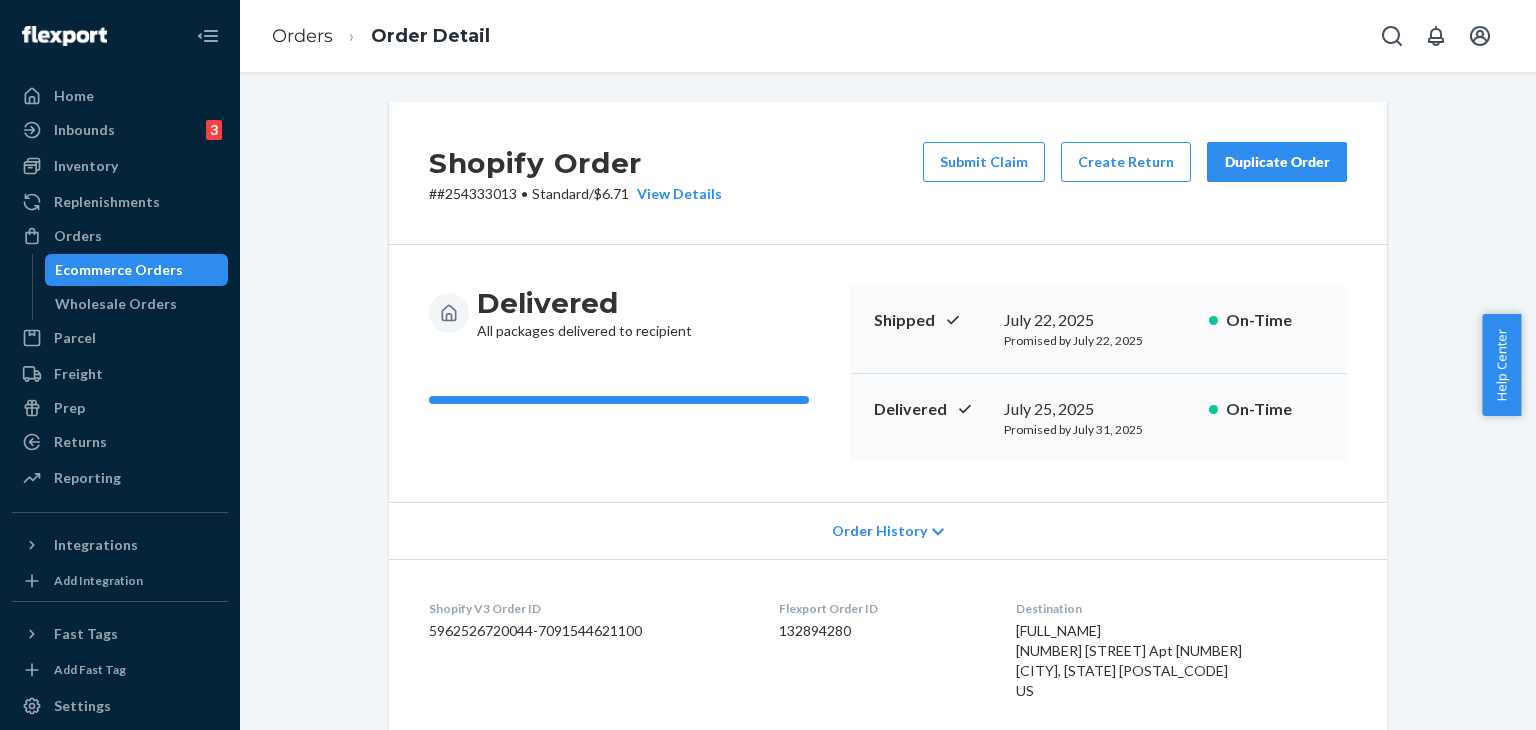 click on "Duplicate Order" at bounding box center [1277, 162] 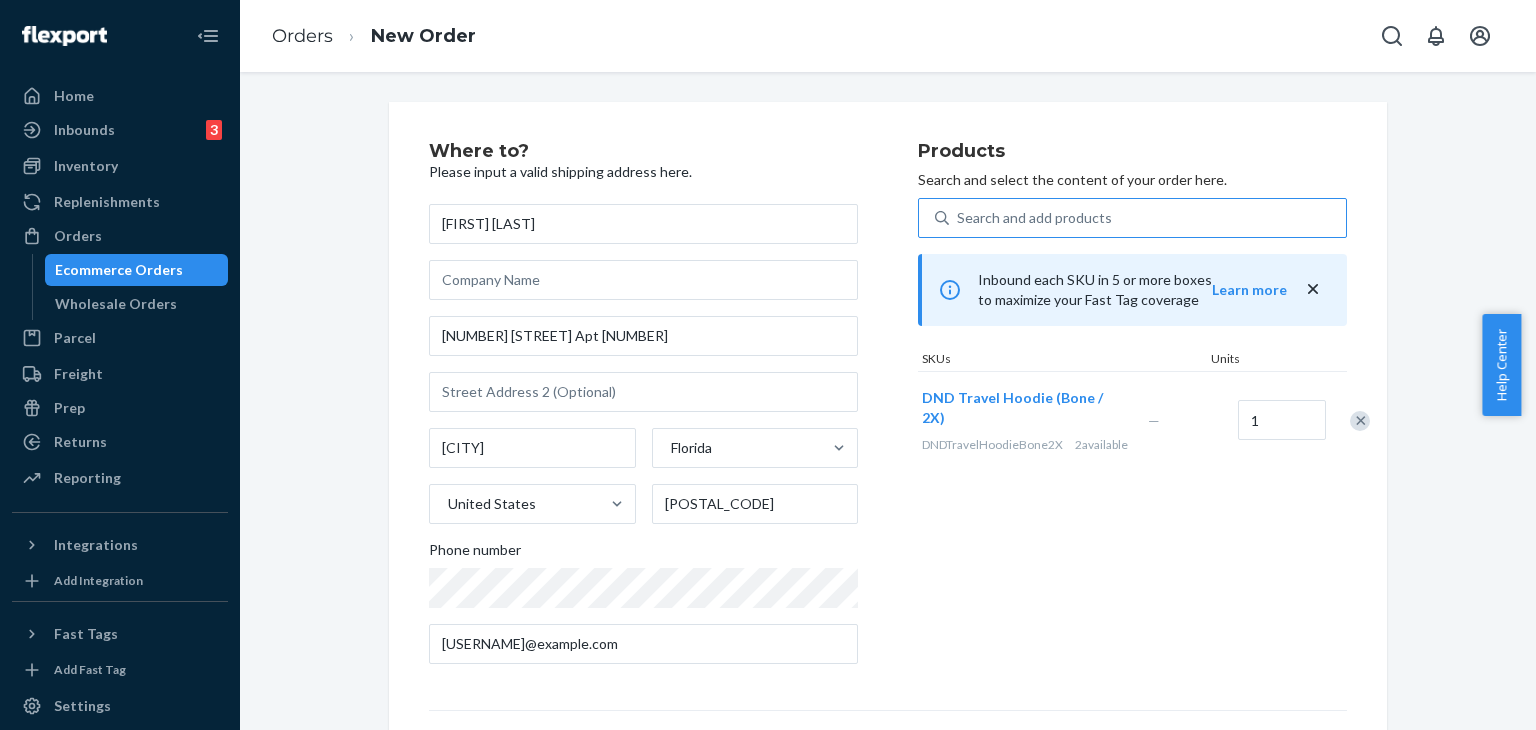 click on "Search and add products" at bounding box center [1034, 218] 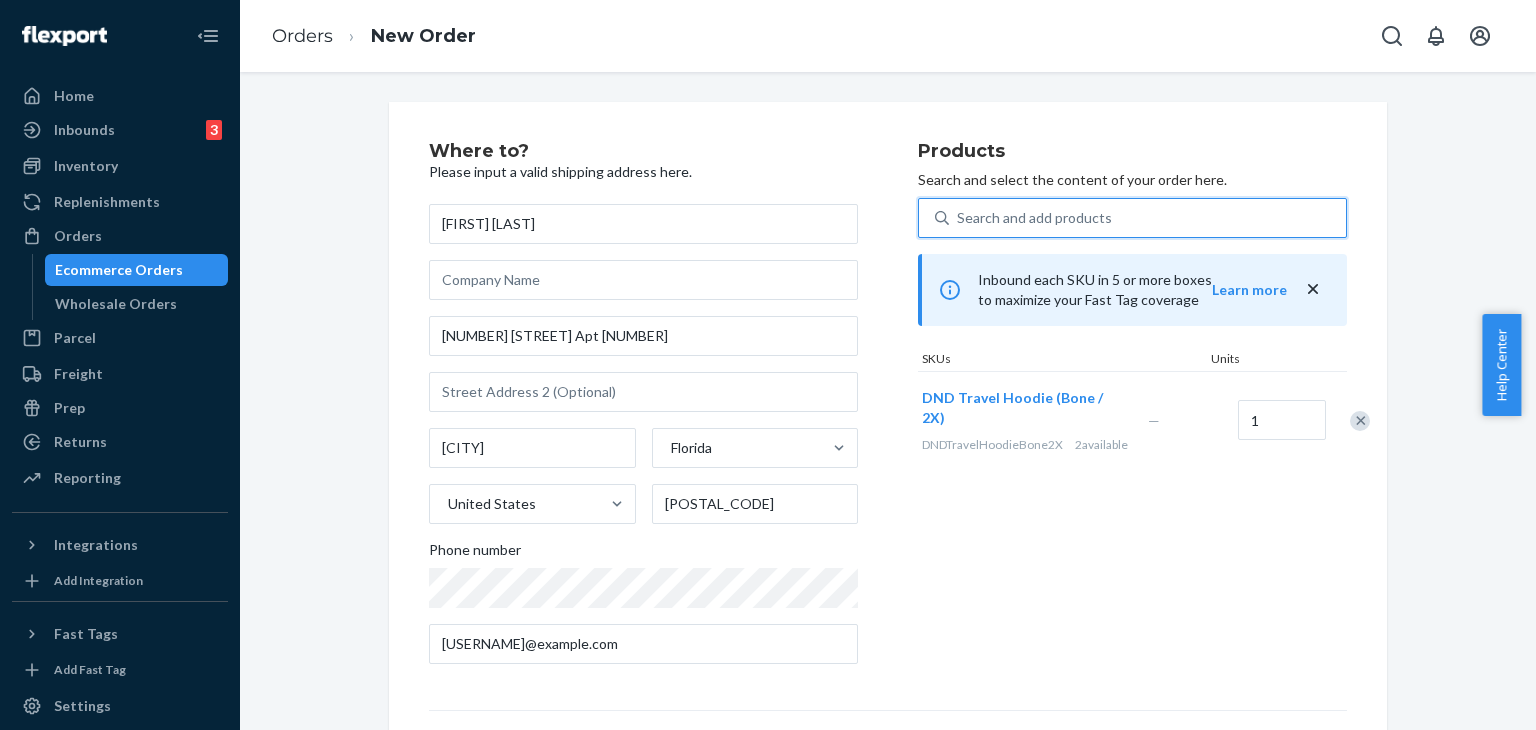 paste on "DND Travel Hoodie (Bone / 2X)" 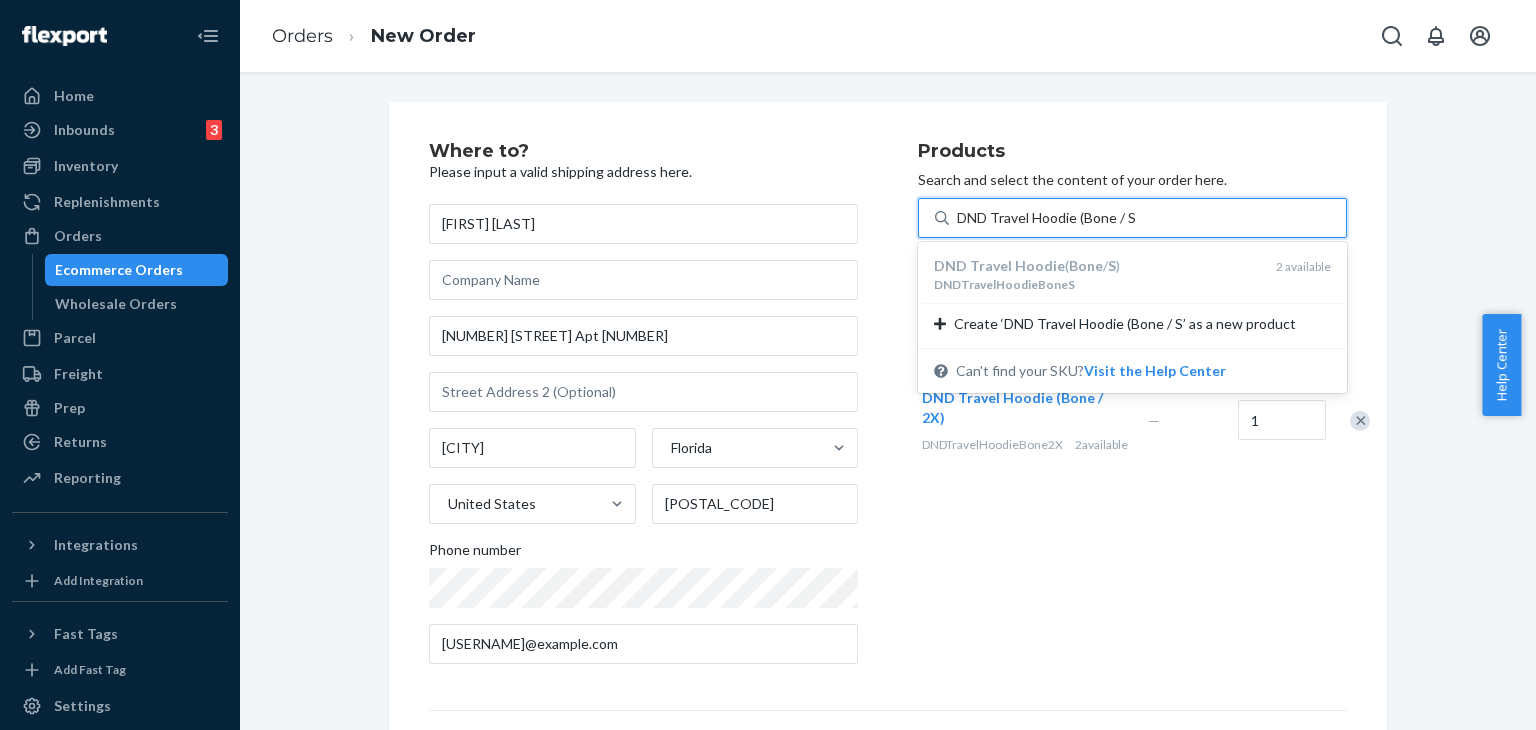type on "DND Travel Hoodie (Bone / S" 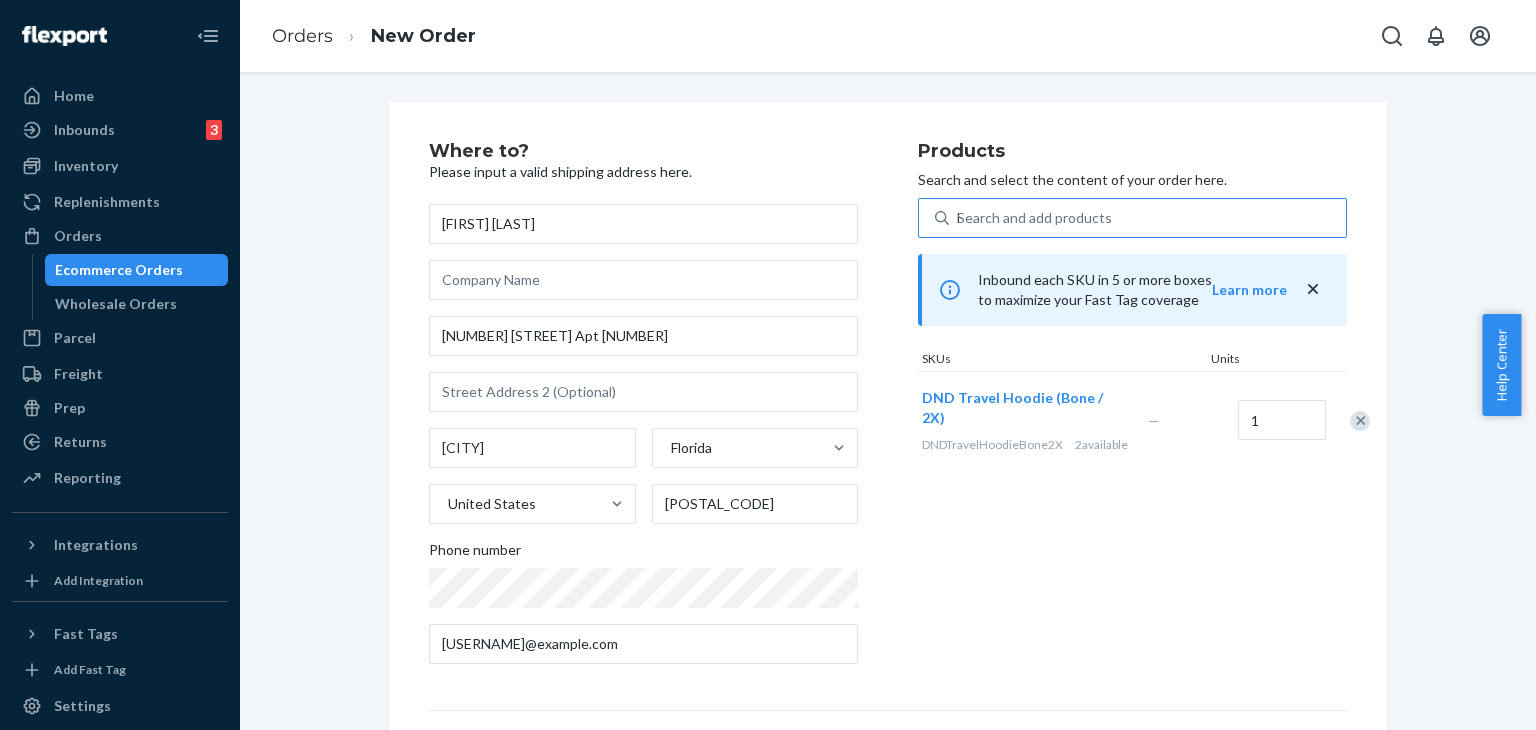 type 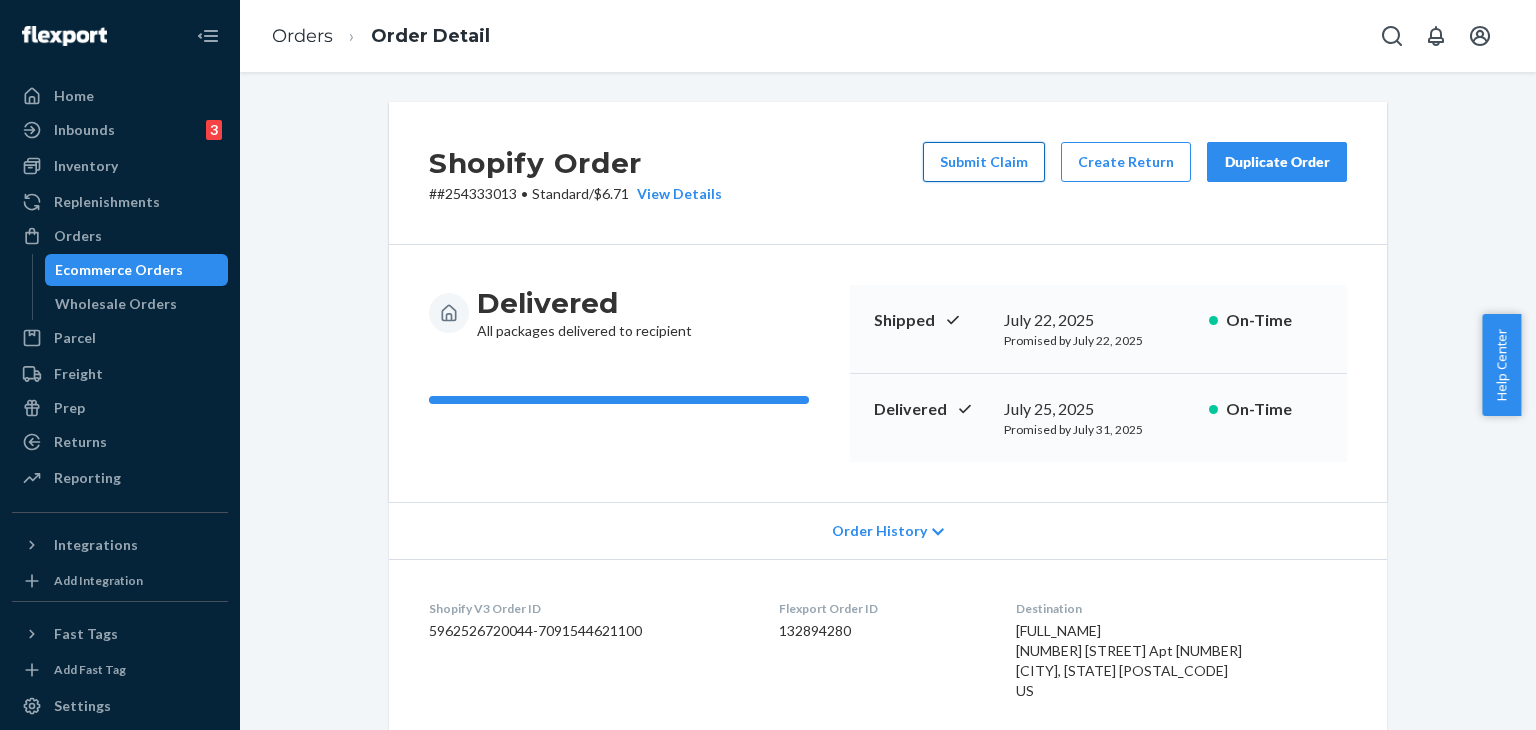 click on "Submit Claim" at bounding box center [984, 162] 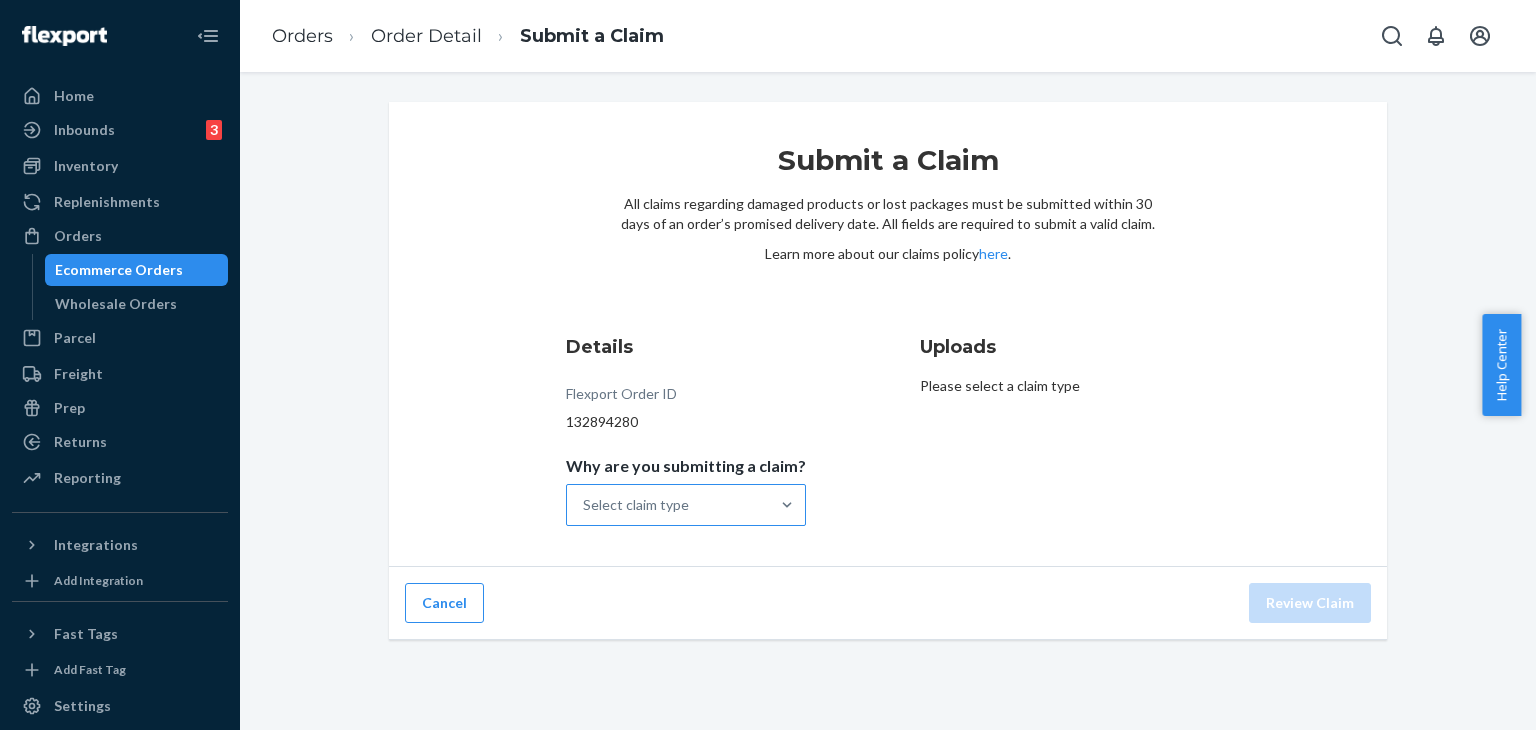 click on "Select claim type" at bounding box center (668, 505) 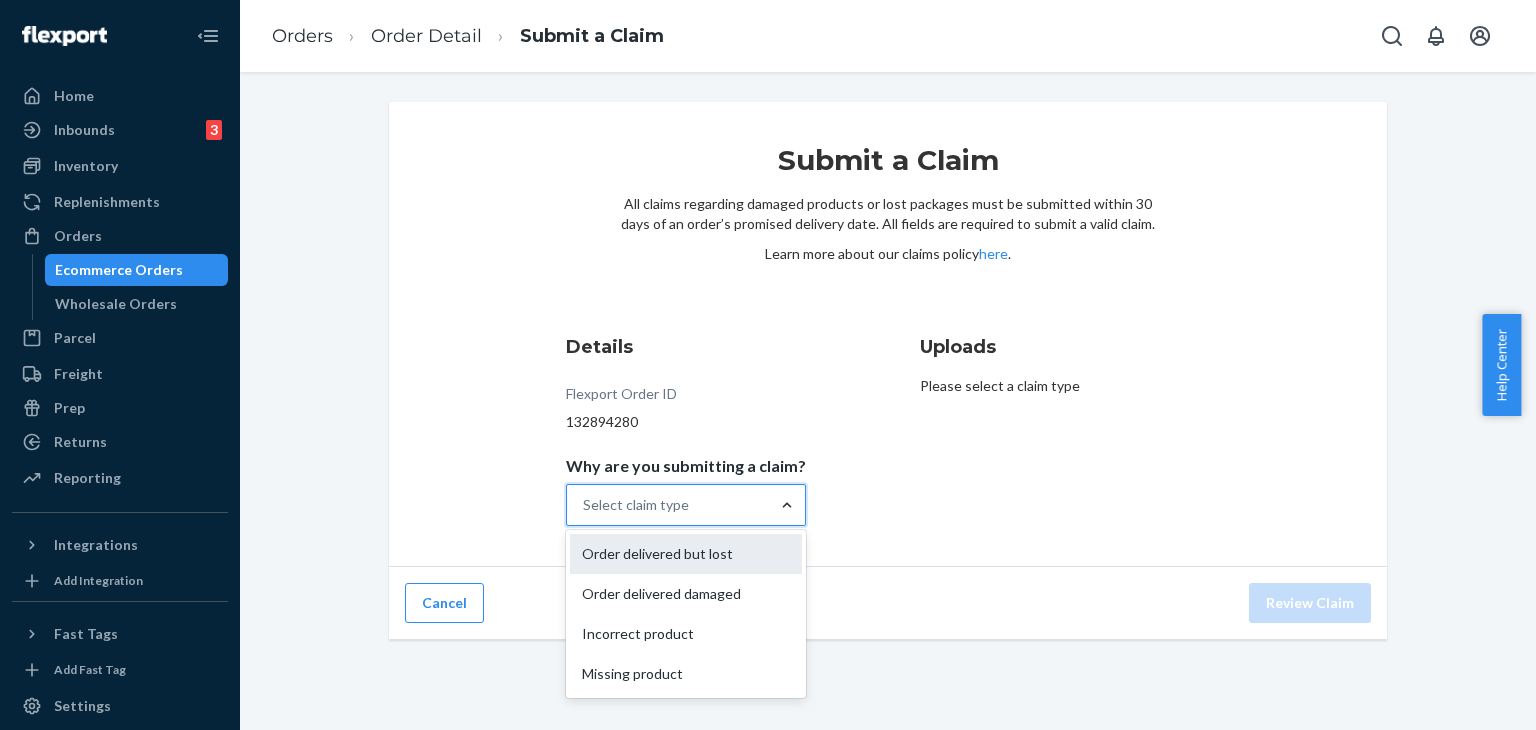 click on "Order delivered but lost" at bounding box center [686, 554] 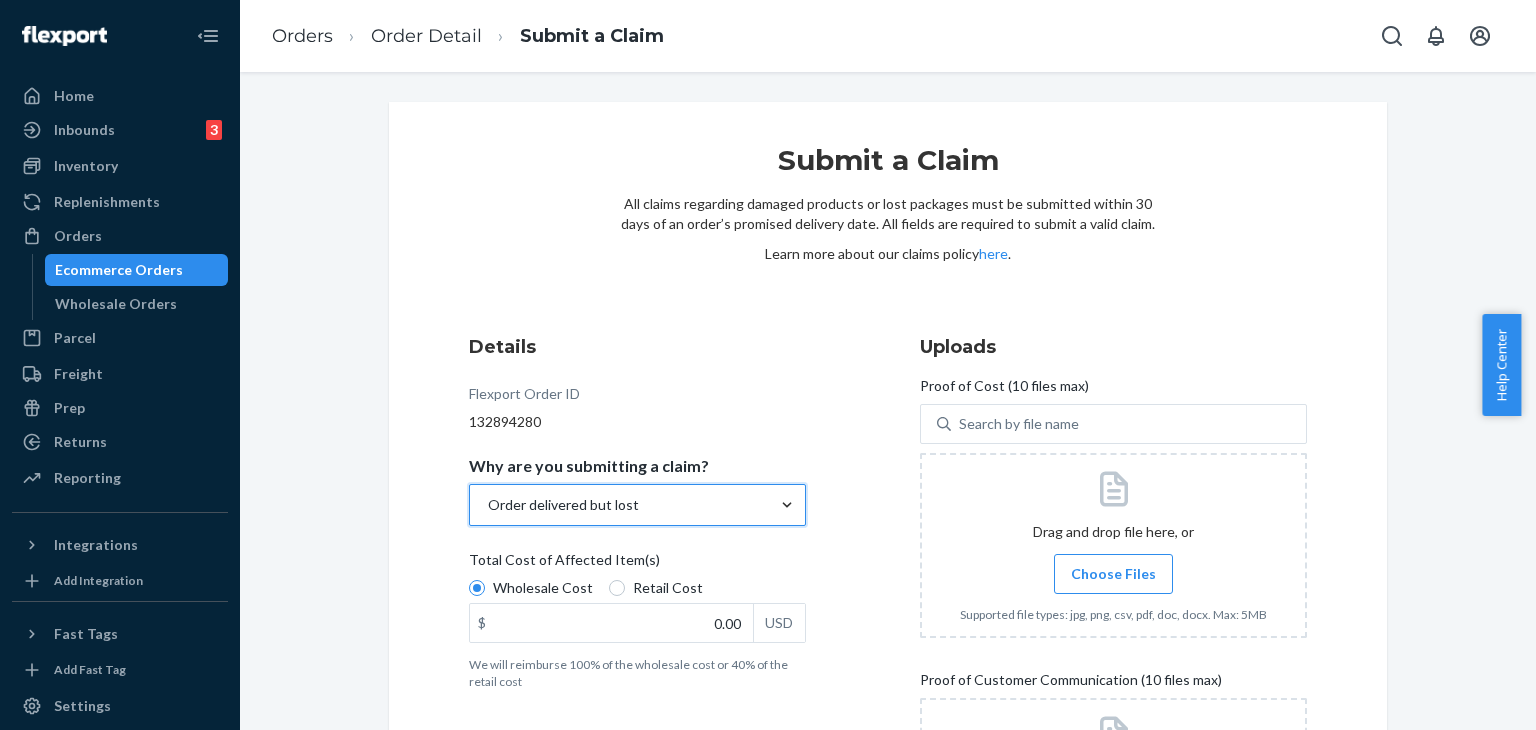 scroll, scrollTop: 200, scrollLeft: 0, axis: vertical 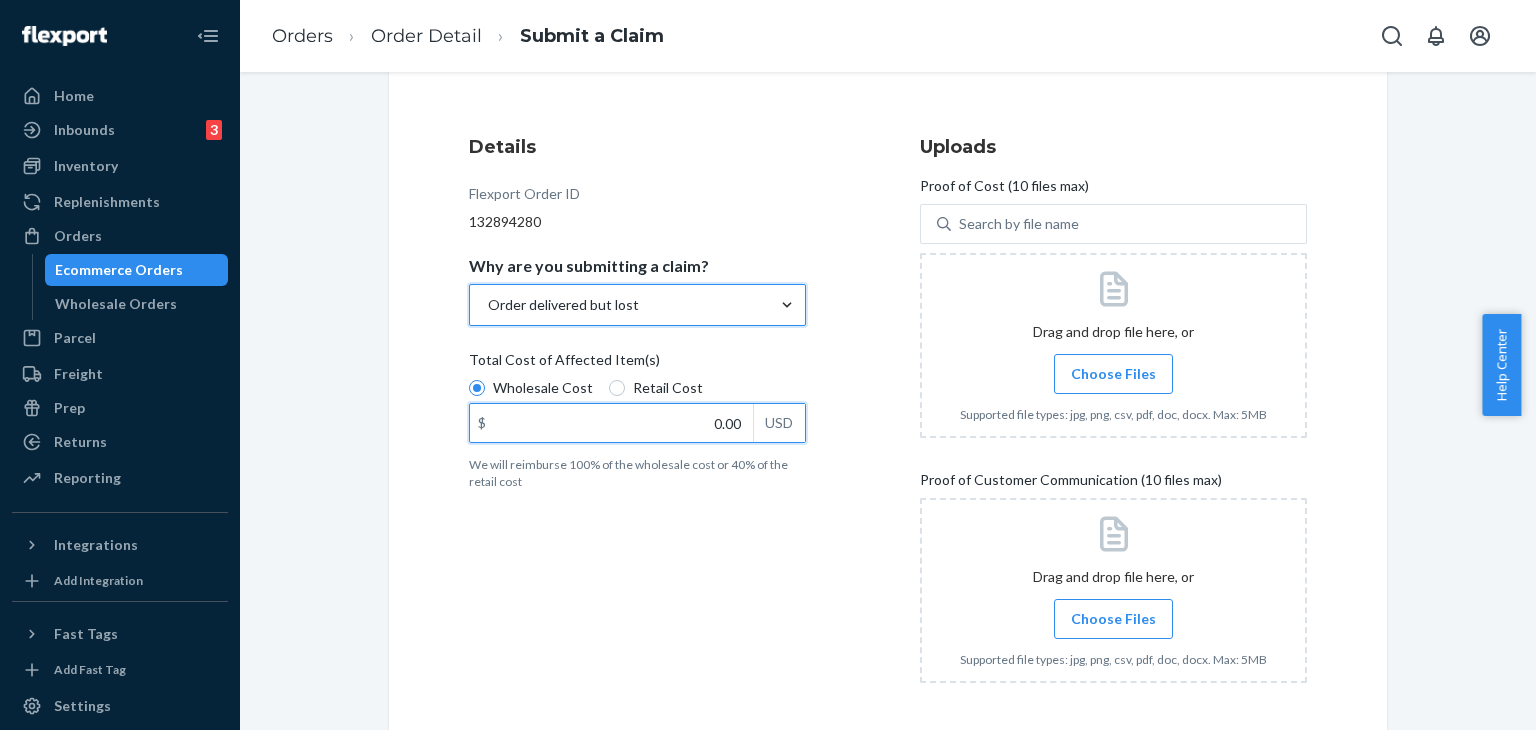 click on "0.00" at bounding box center (611, 423) 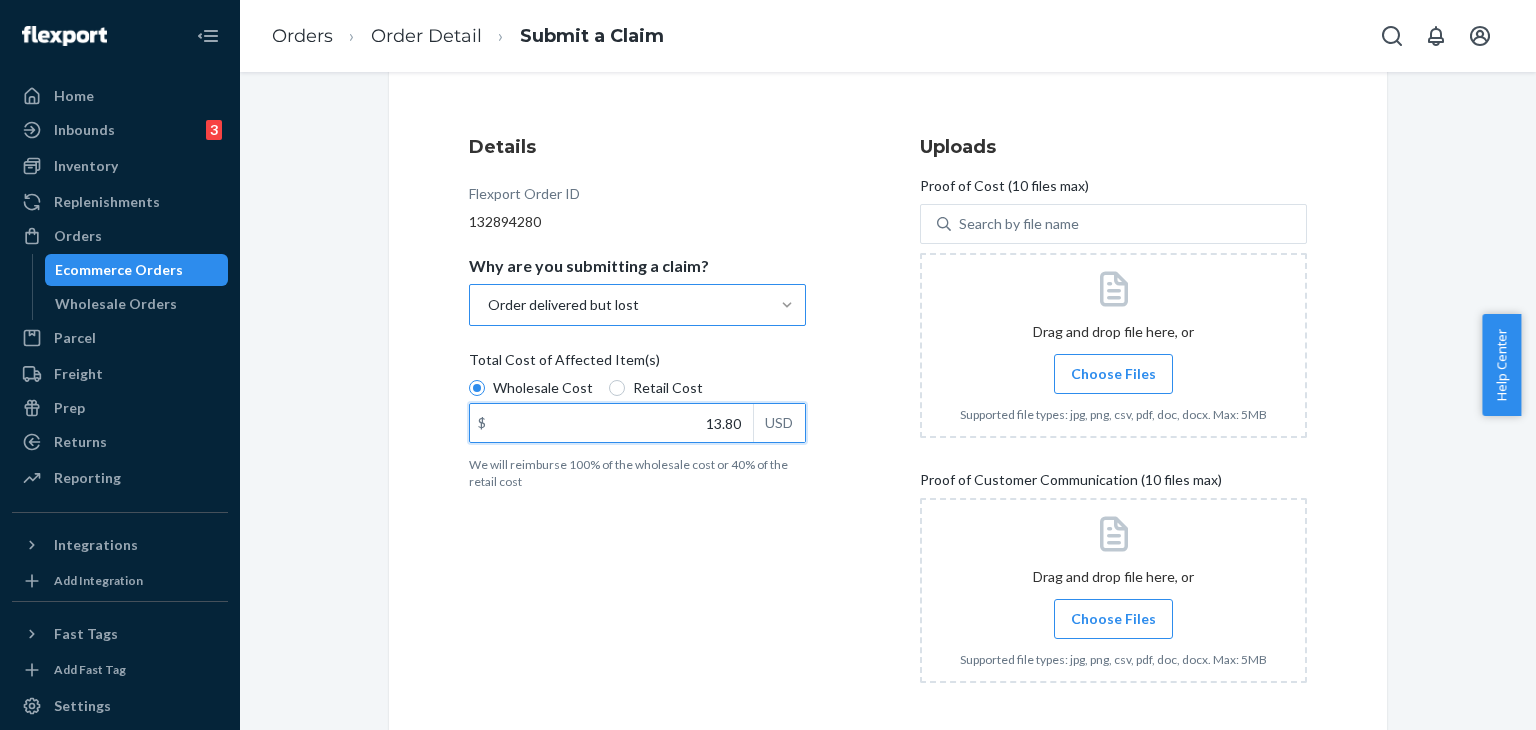 type on "13.80" 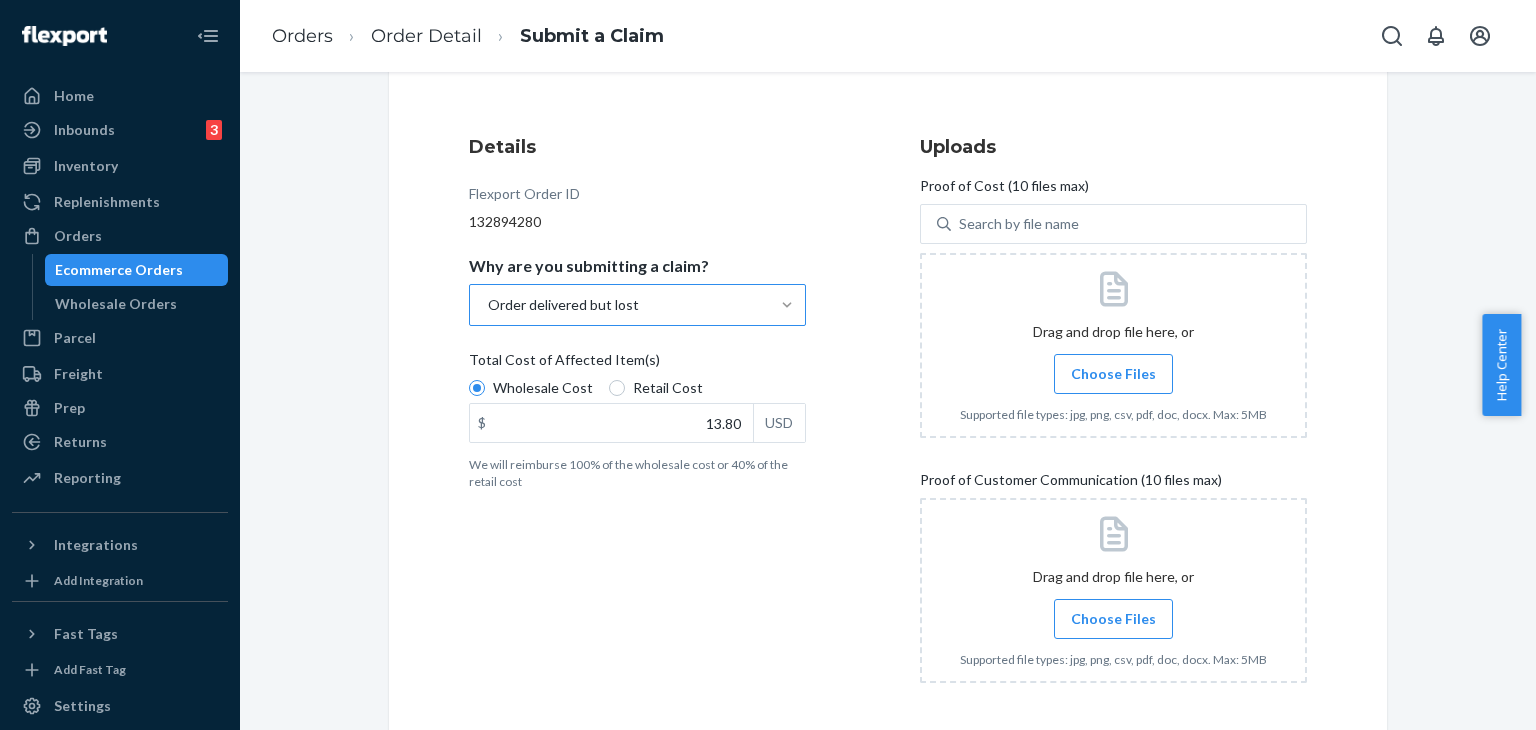 click on "Choose Files" at bounding box center (1113, 374) 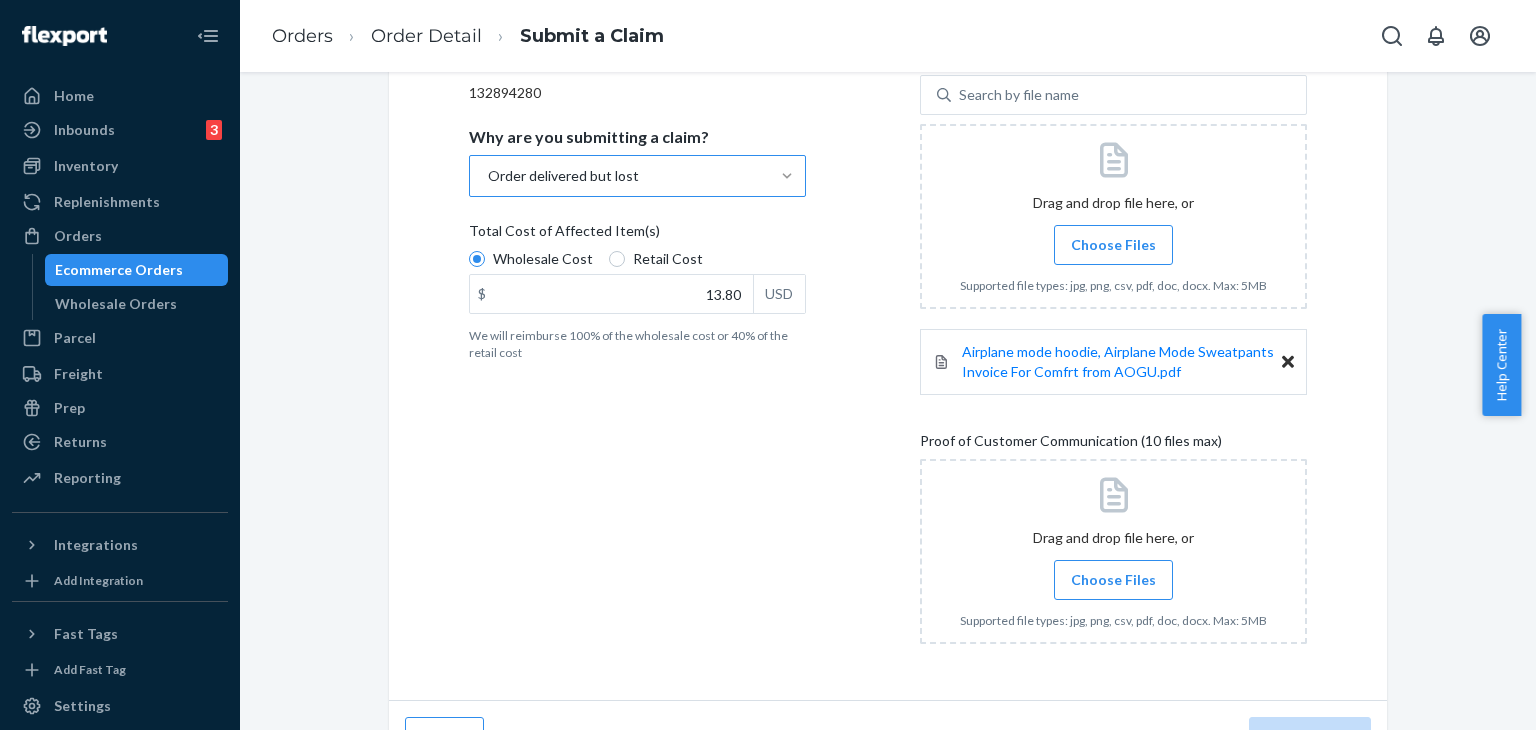 scroll, scrollTop: 372, scrollLeft: 0, axis: vertical 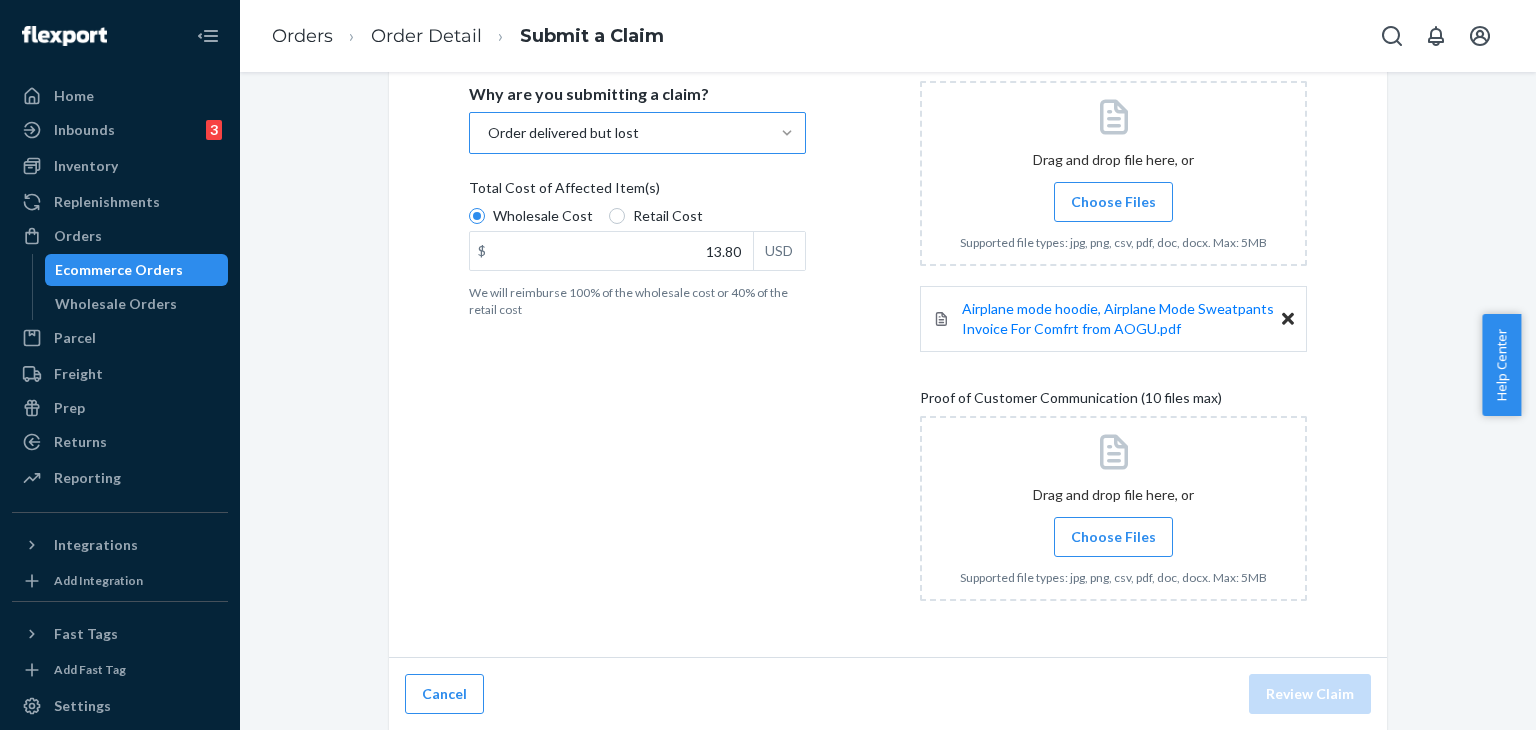 click on "Choose Files" at bounding box center (1113, 537) 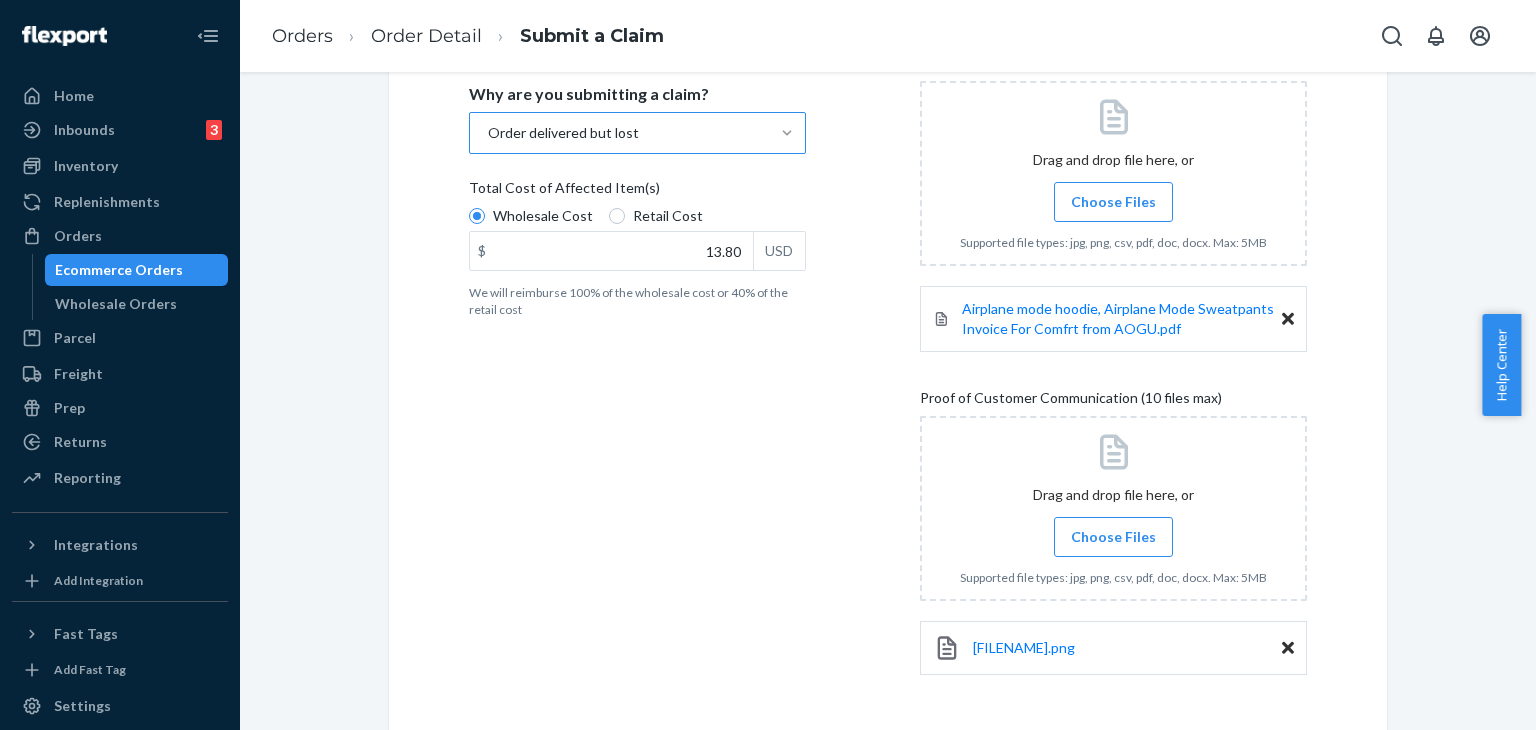 click on "Choose Files" at bounding box center [1113, 537] 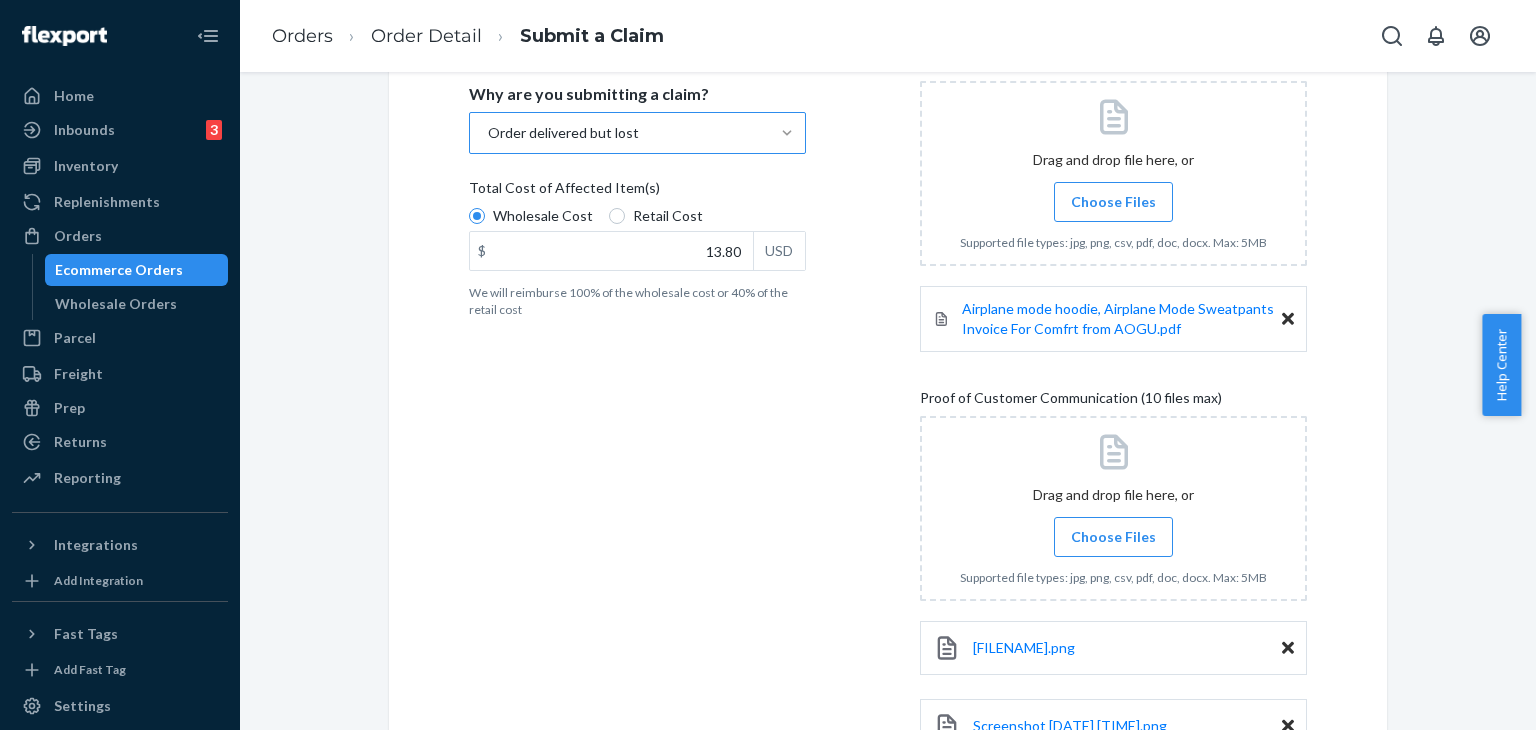 click on "Choose Files" at bounding box center (1113, 537) 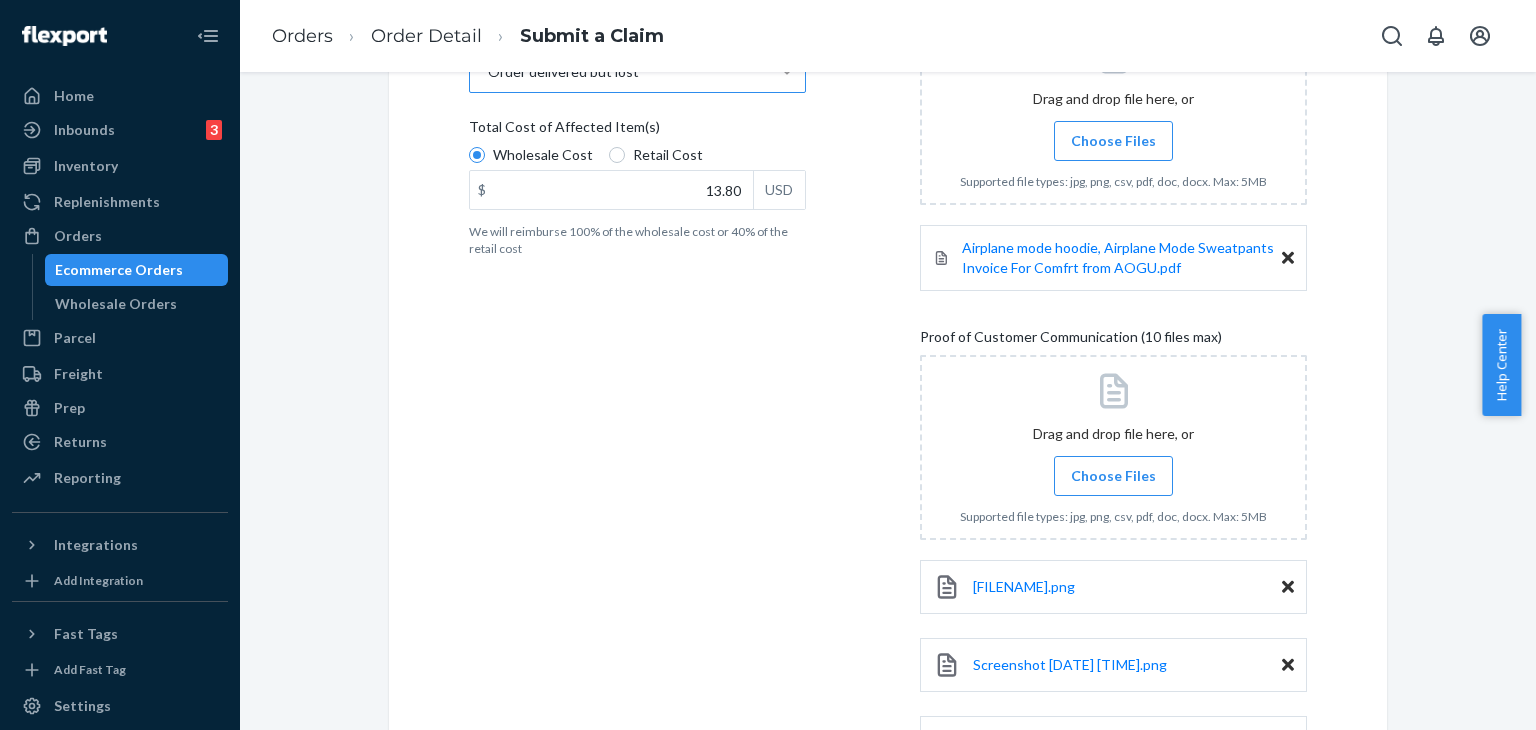 scroll, scrollTop: 605, scrollLeft: 0, axis: vertical 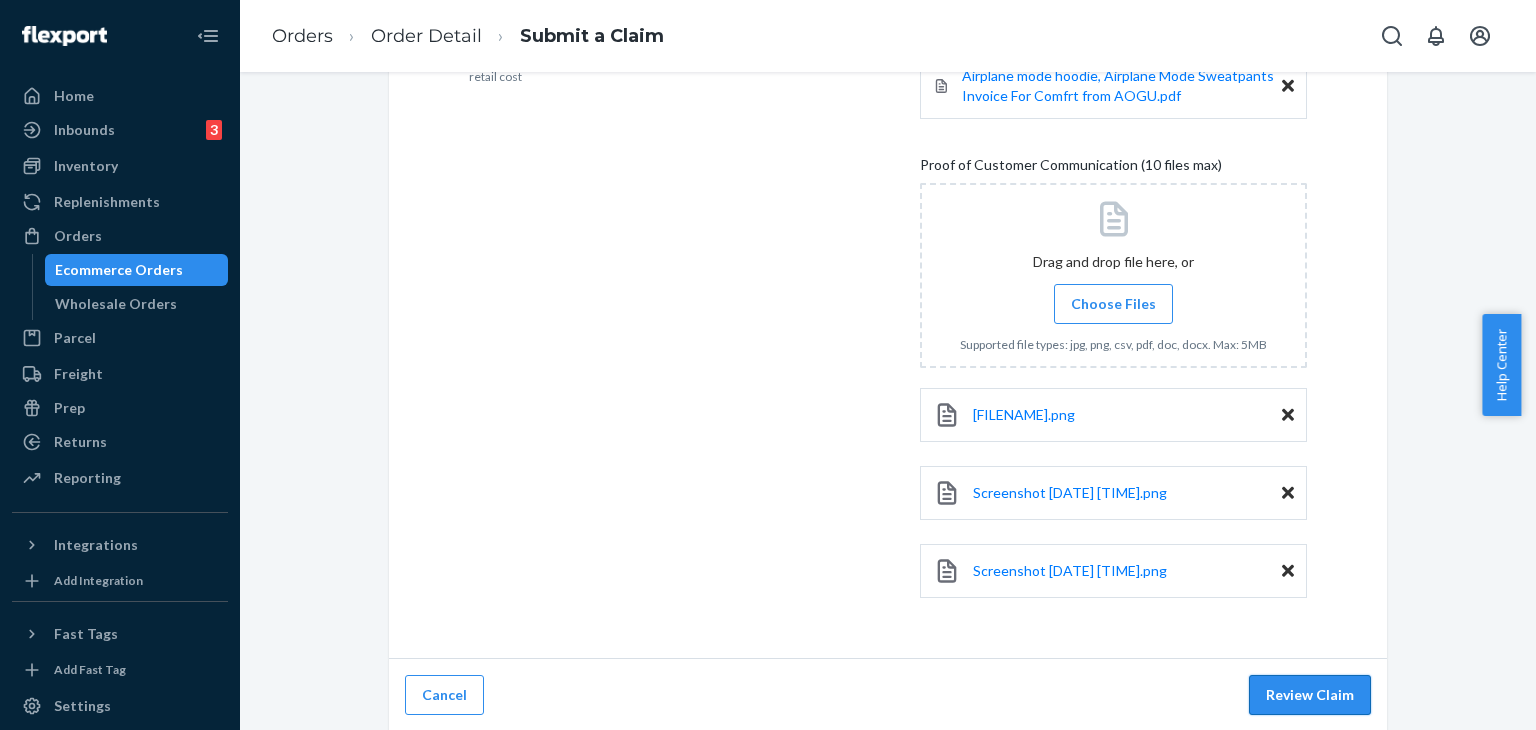click on "Review Claim" at bounding box center (1310, 695) 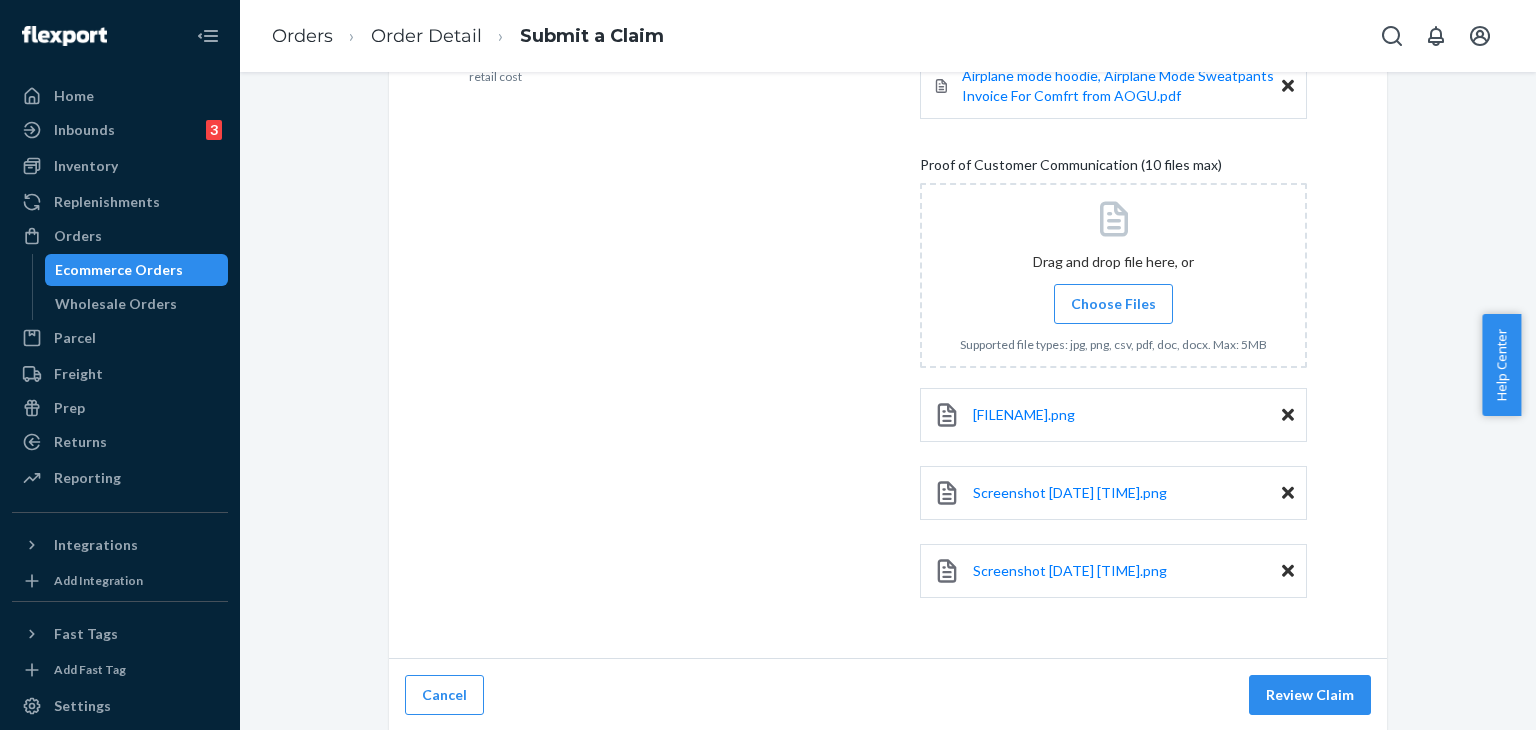 scroll, scrollTop: 207, scrollLeft: 0, axis: vertical 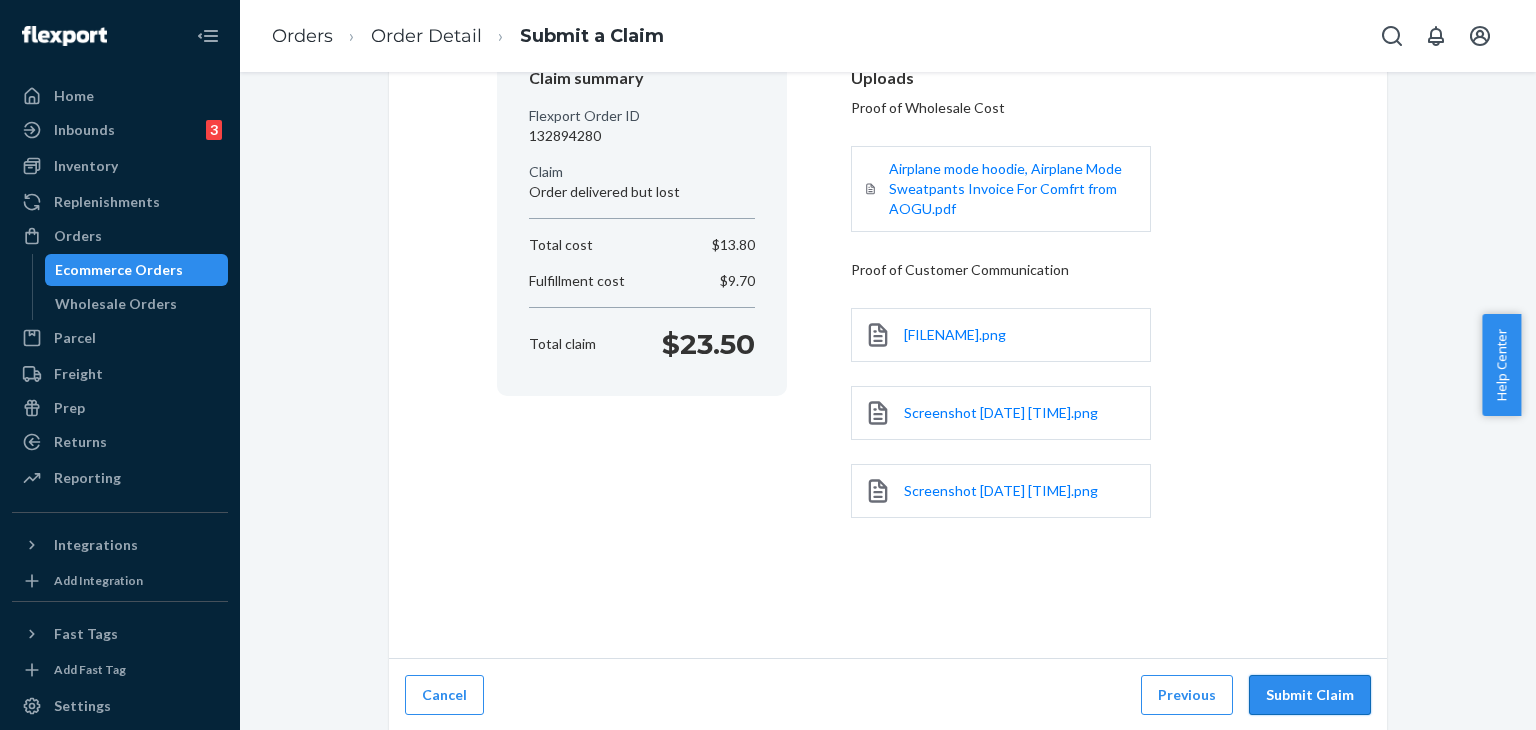 click on "Submit Claim" at bounding box center [1310, 695] 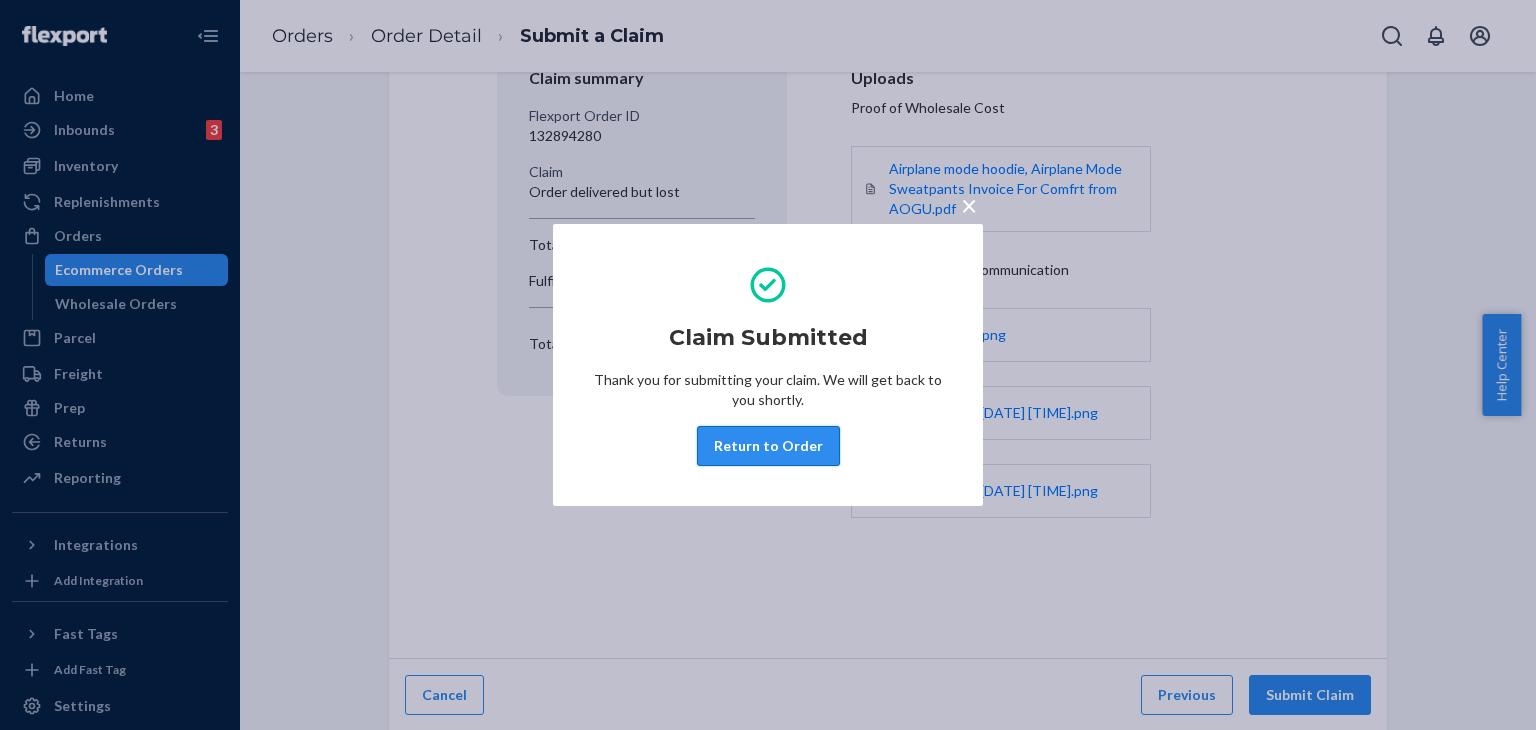 click on "Return to Order" at bounding box center [768, 446] 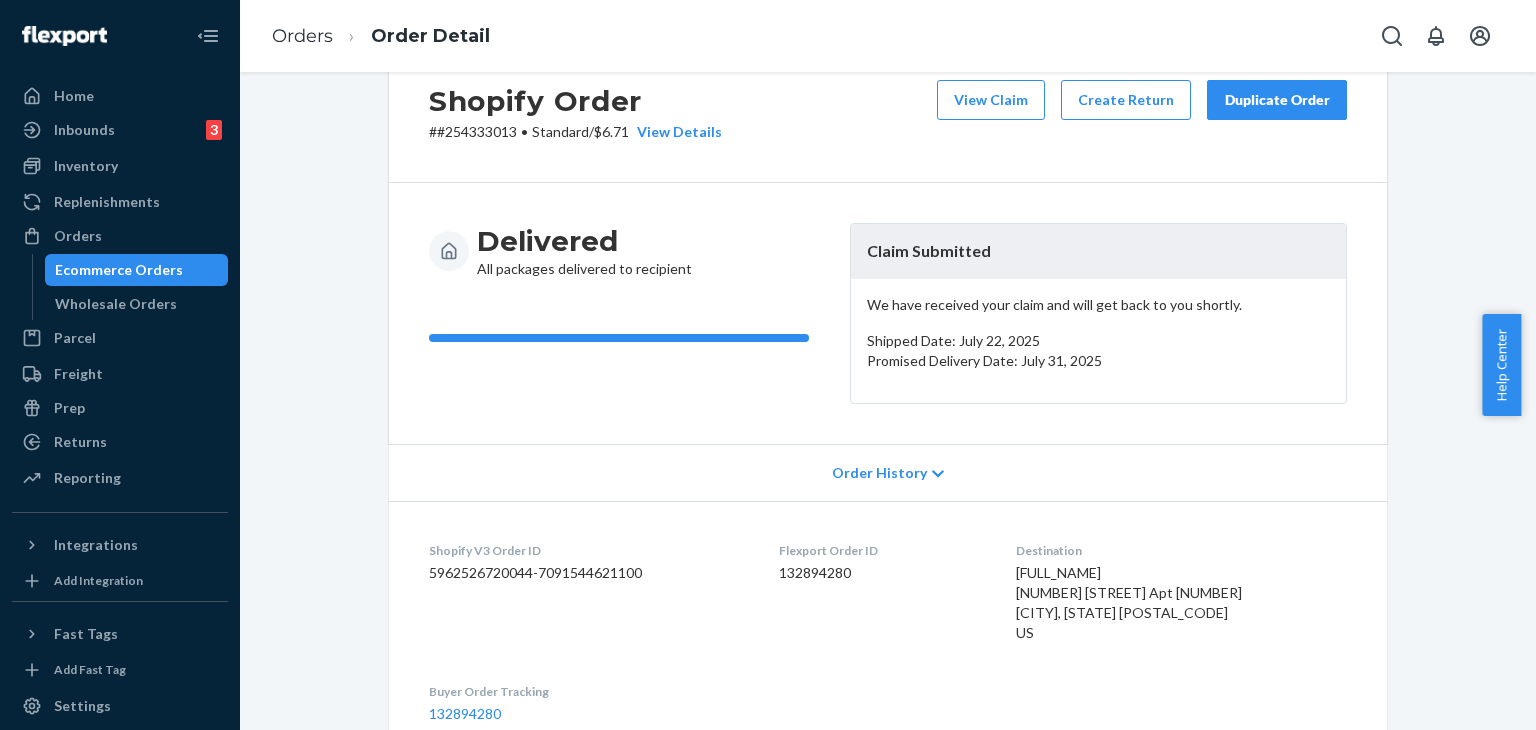 scroll, scrollTop: 0, scrollLeft: 0, axis: both 